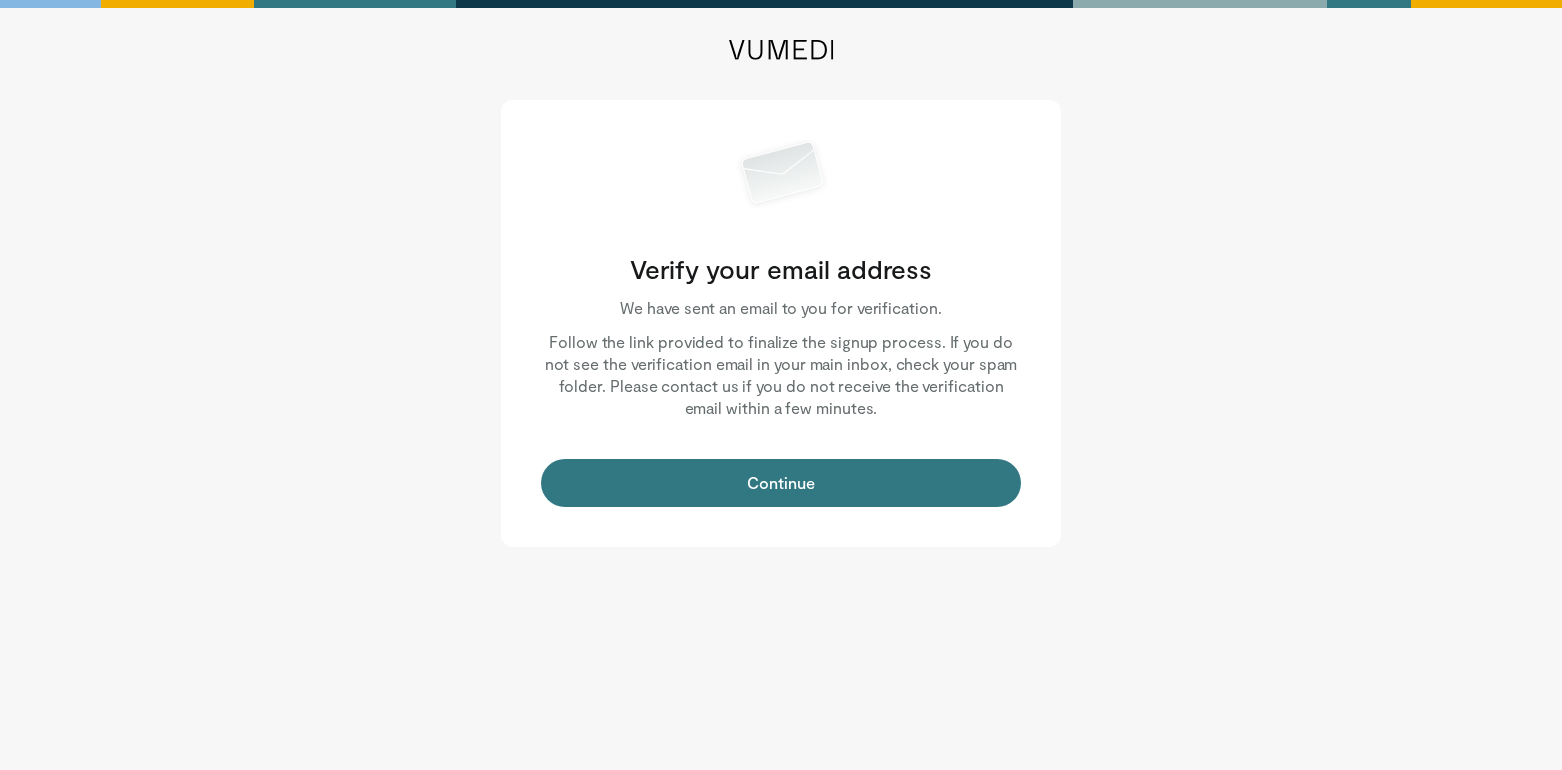 scroll, scrollTop: 0, scrollLeft: 0, axis: both 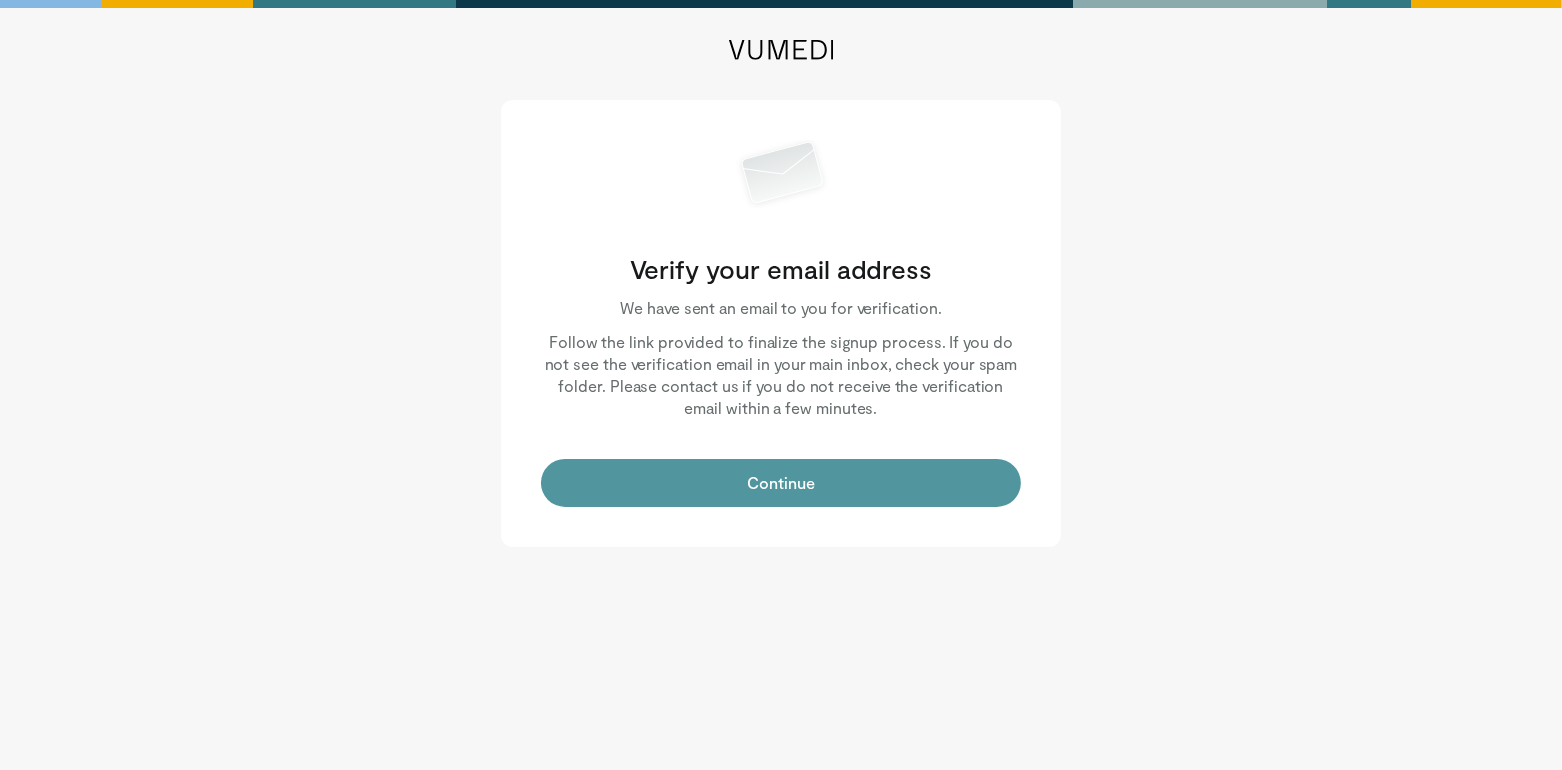 click on "Continue" at bounding box center (781, 483) 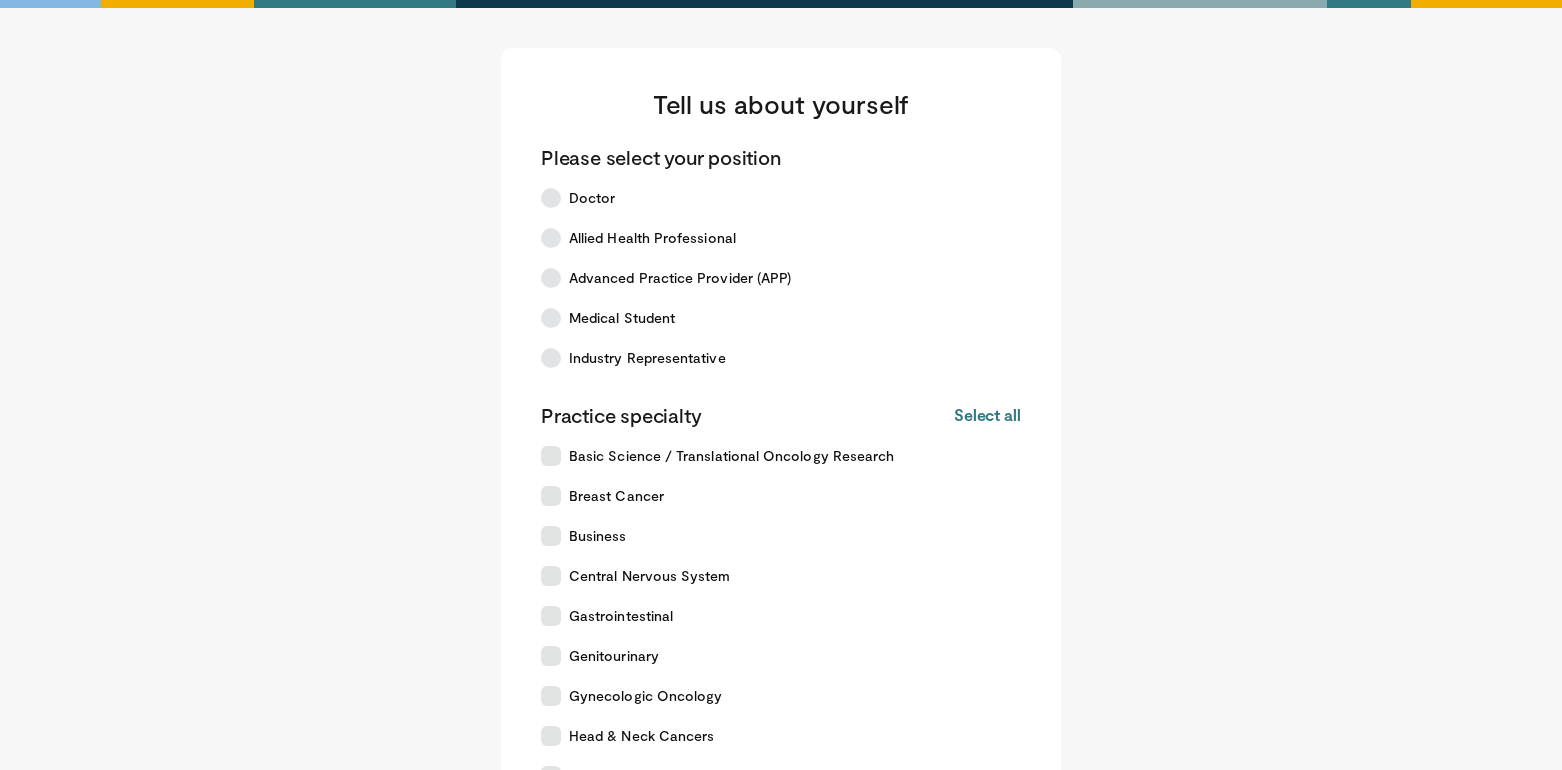 scroll, scrollTop: 0, scrollLeft: 0, axis: both 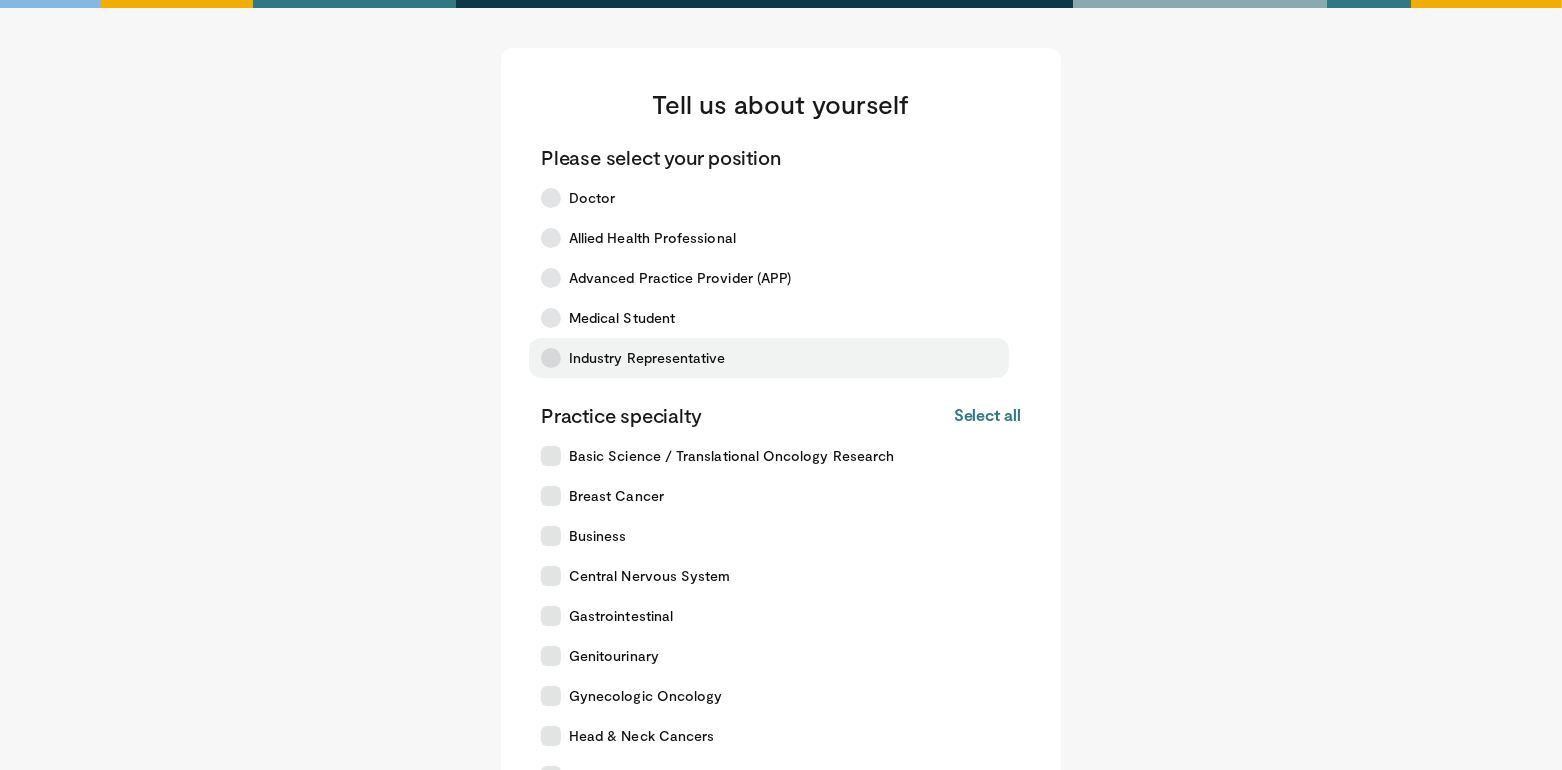 click at bounding box center [551, 358] 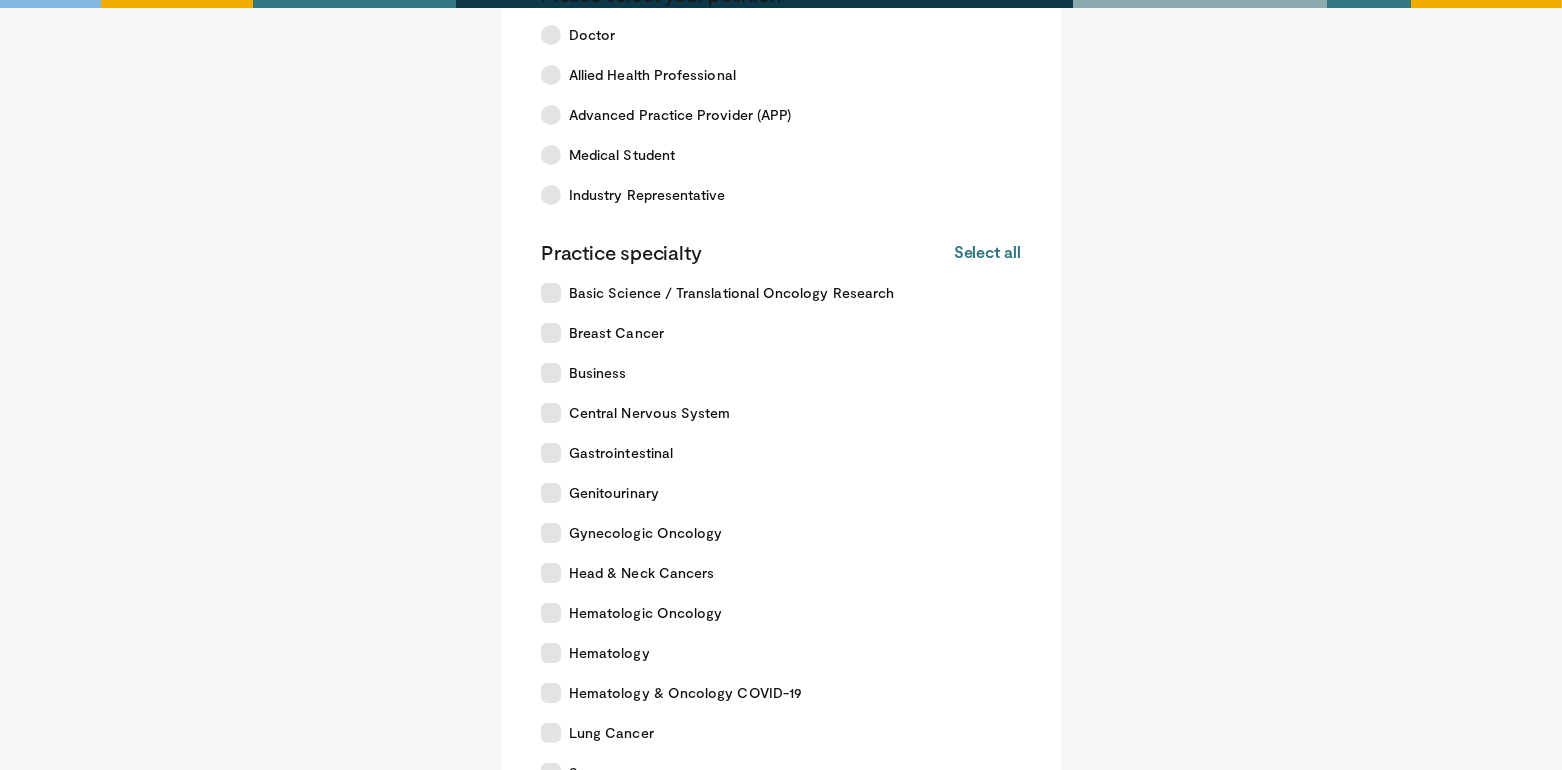 scroll, scrollTop: 243, scrollLeft: 0, axis: vertical 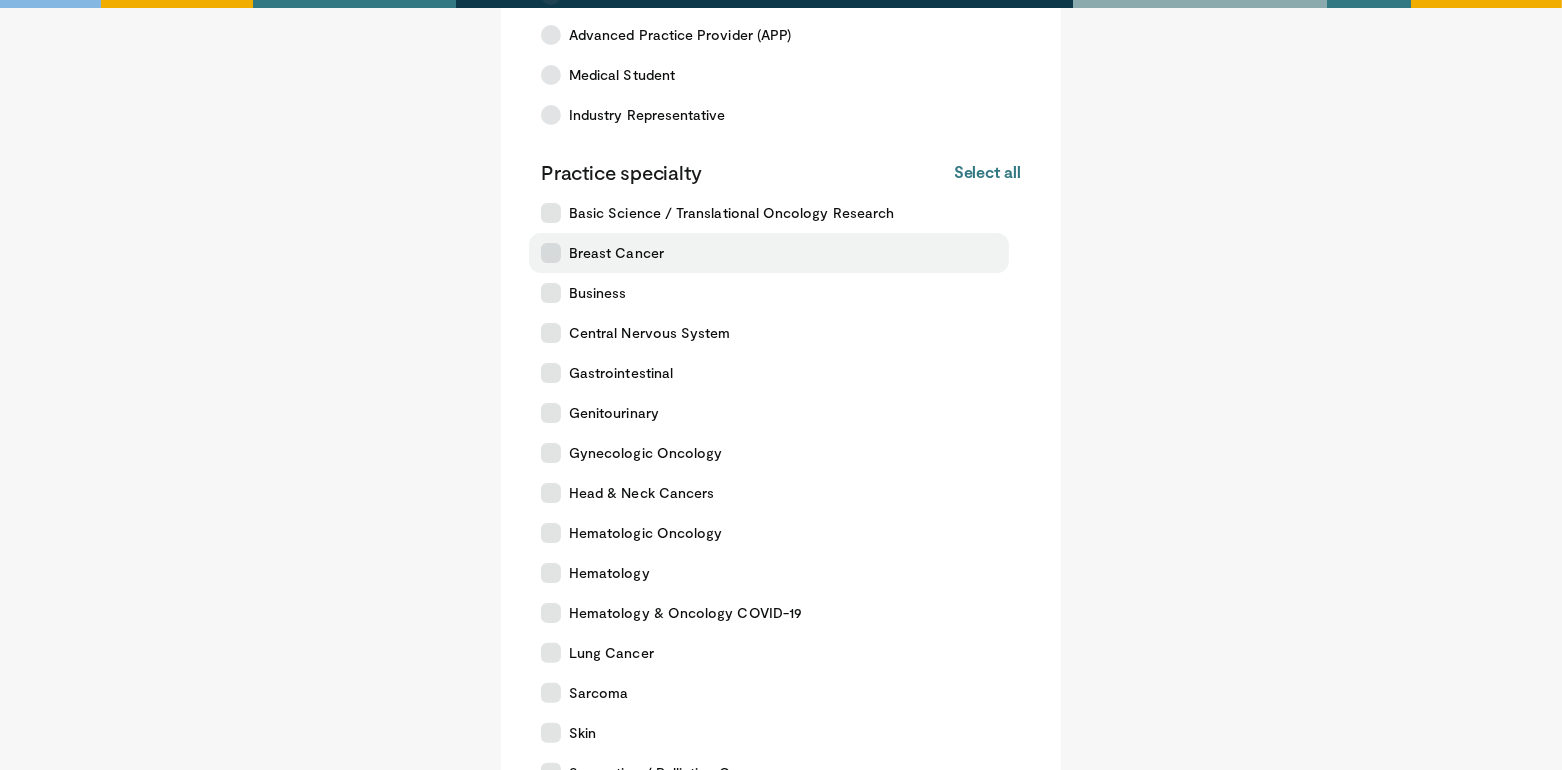 click at bounding box center (551, 253) 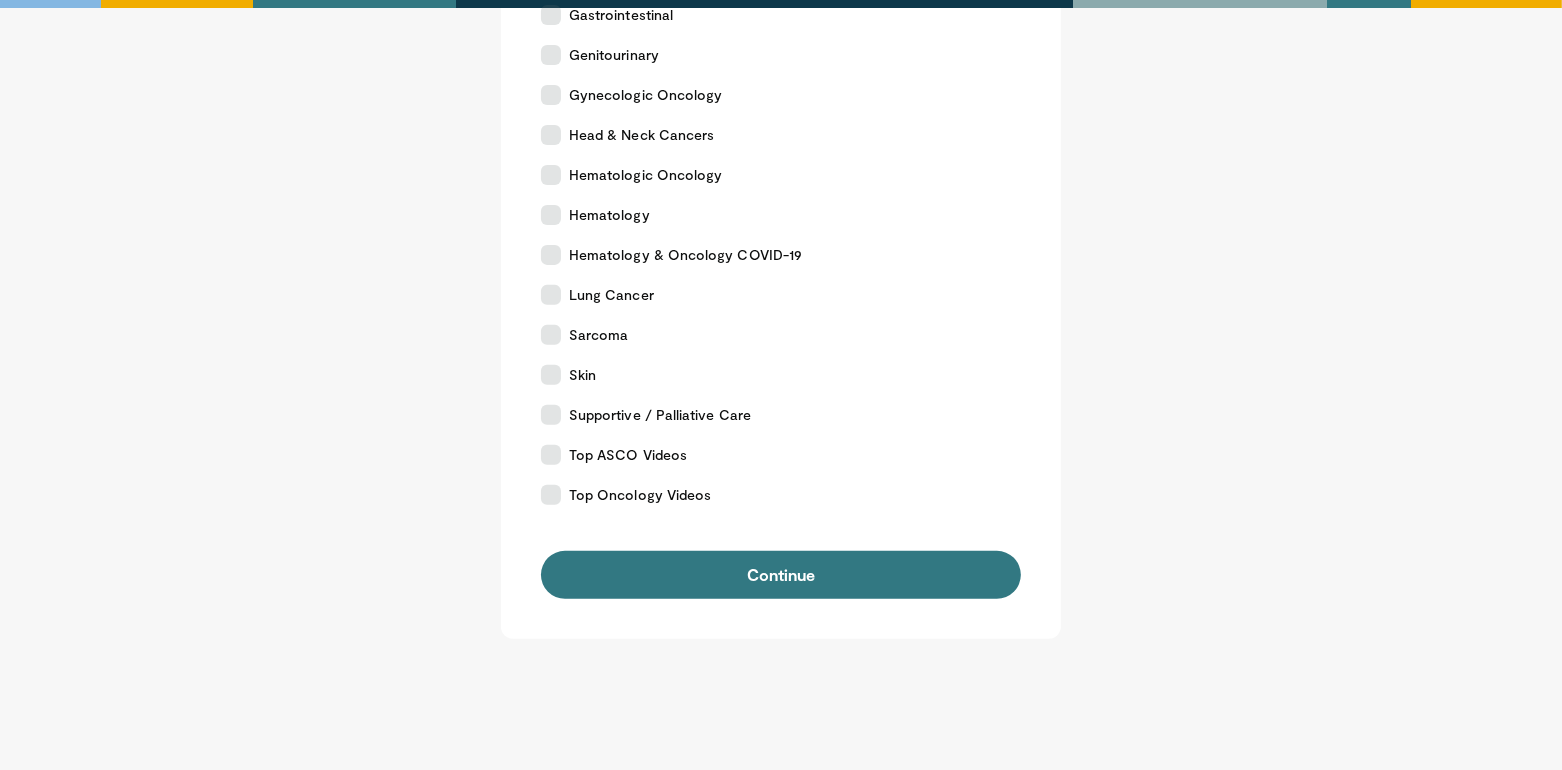scroll, scrollTop: 667, scrollLeft: 0, axis: vertical 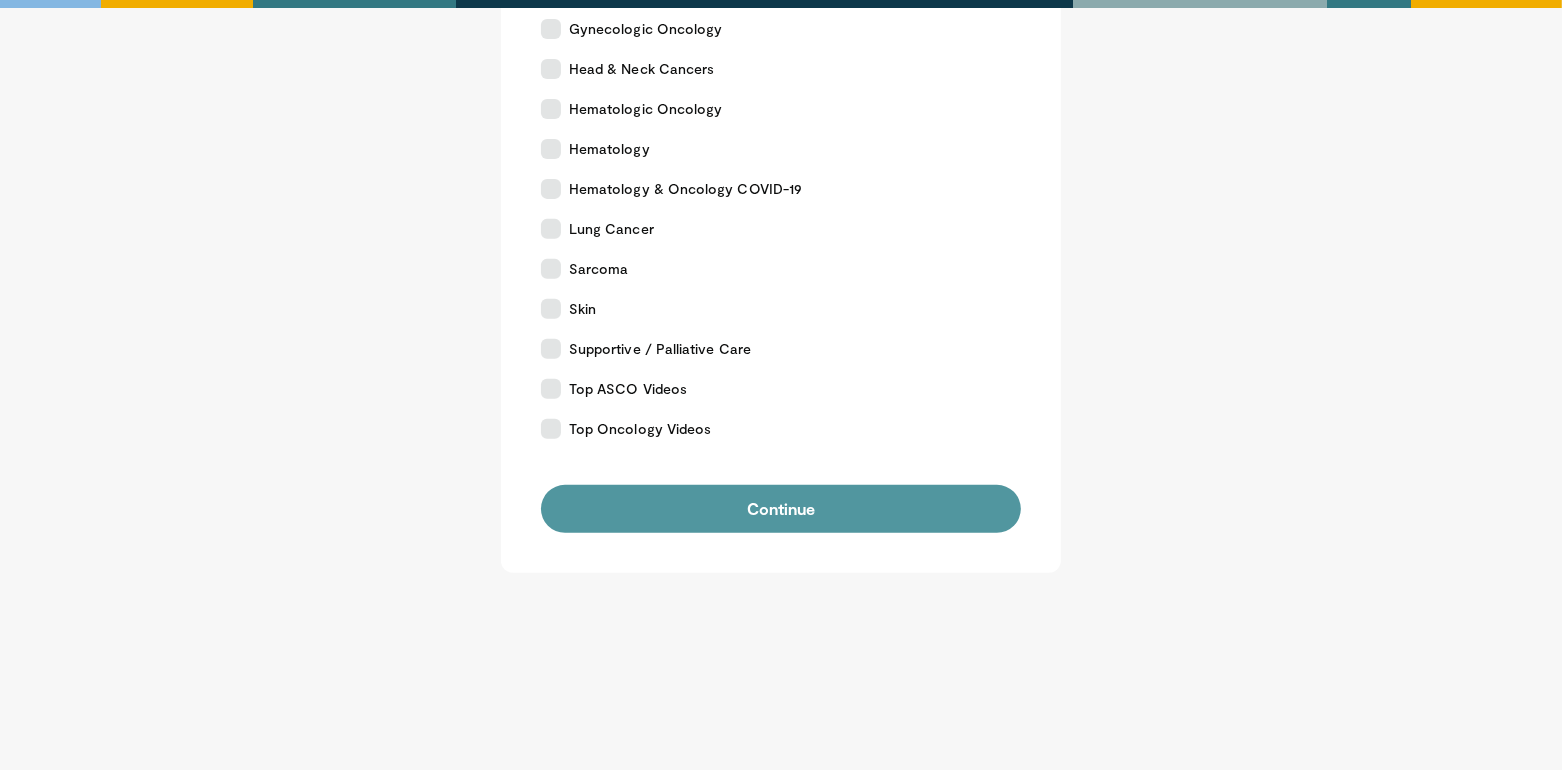 click on "Continue" at bounding box center (781, 509) 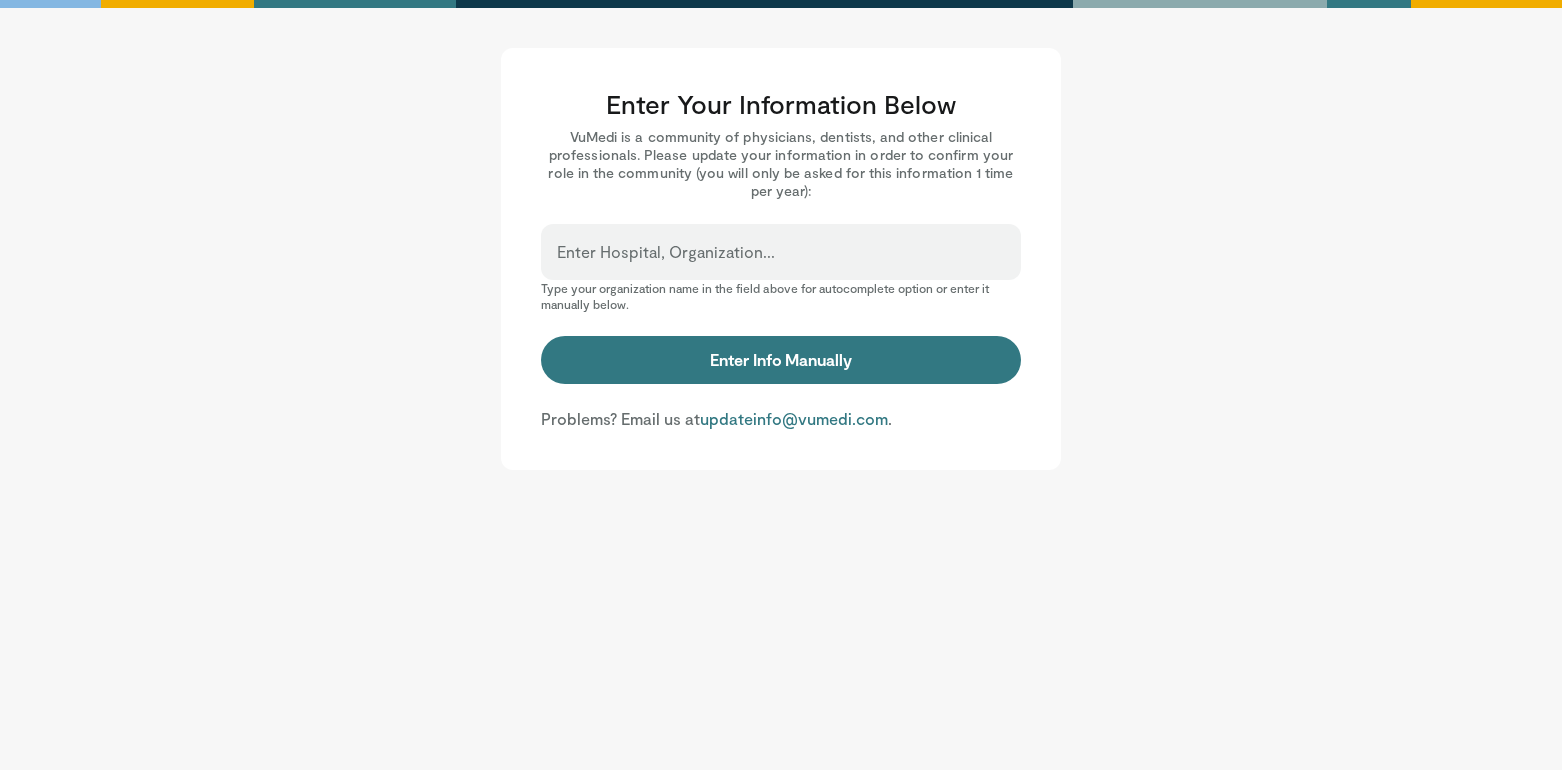 scroll, scrollTop: 0, scrollLeft: 0, axis: both 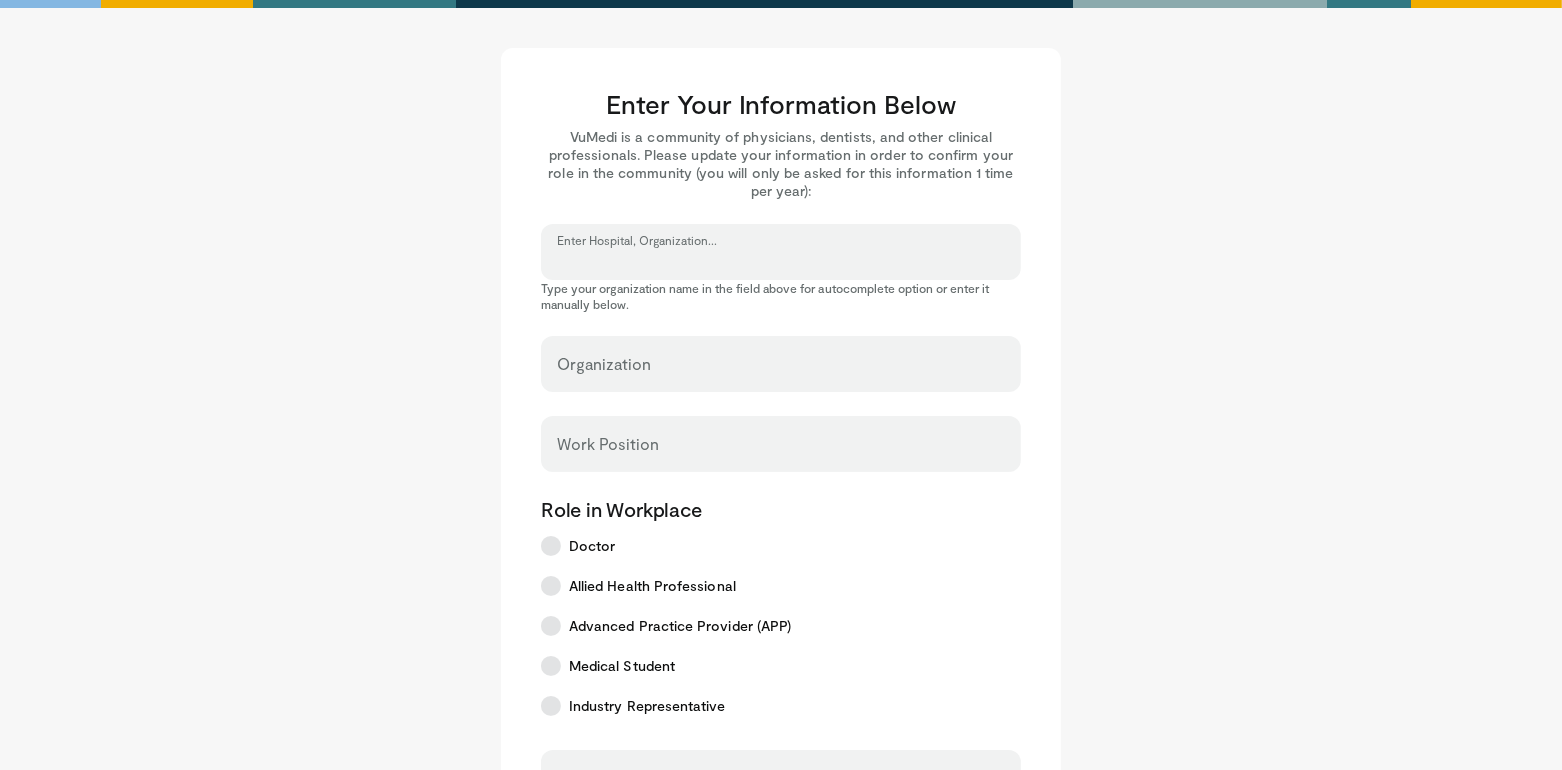 click on "Enter Hospital, Organization..." at bounding box center [781, 261] 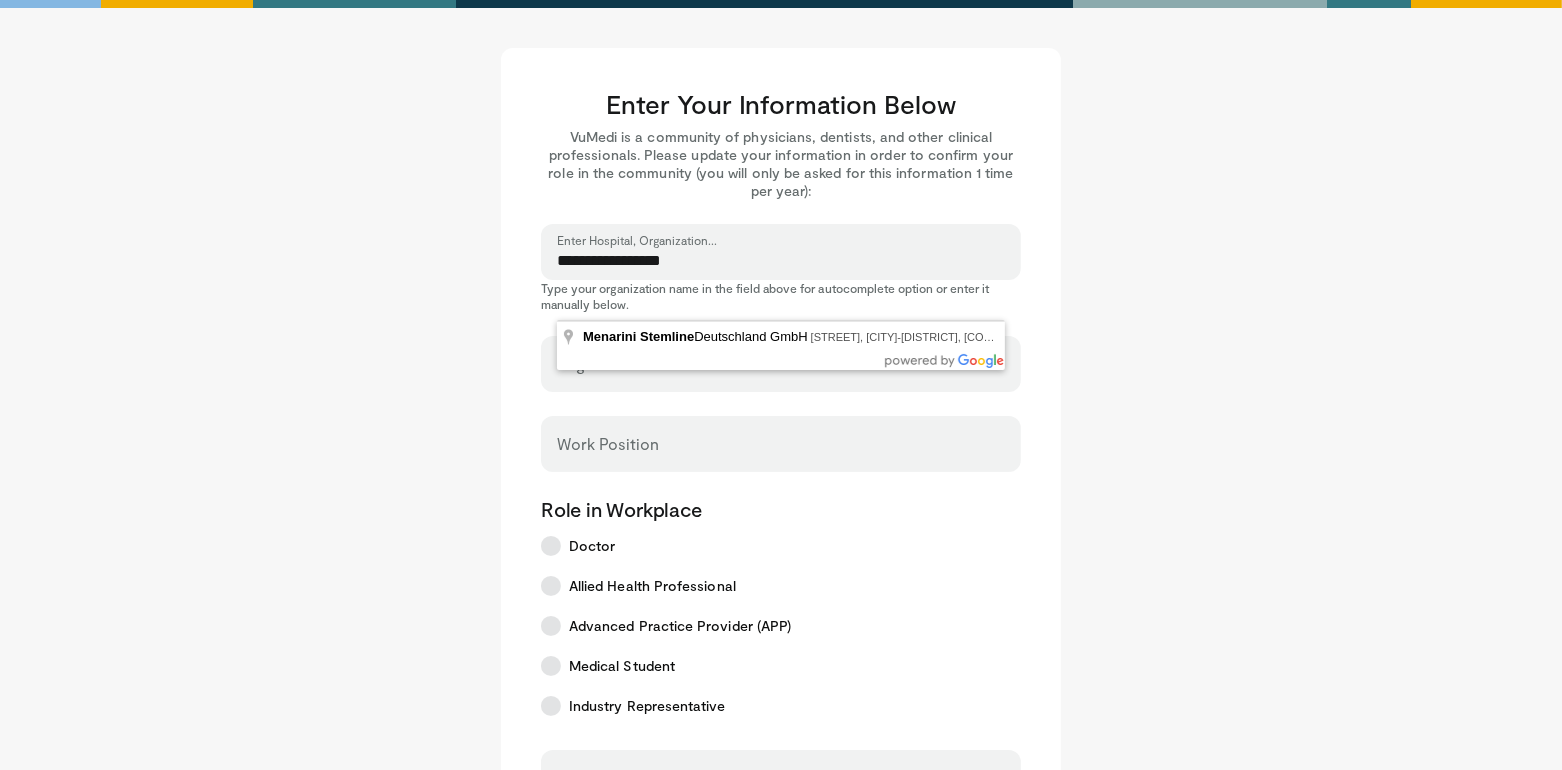 drag, startPoint x: 698, startPoint y: 261, endPoint x: 519, endPoint y: 260, distance: 179.00279 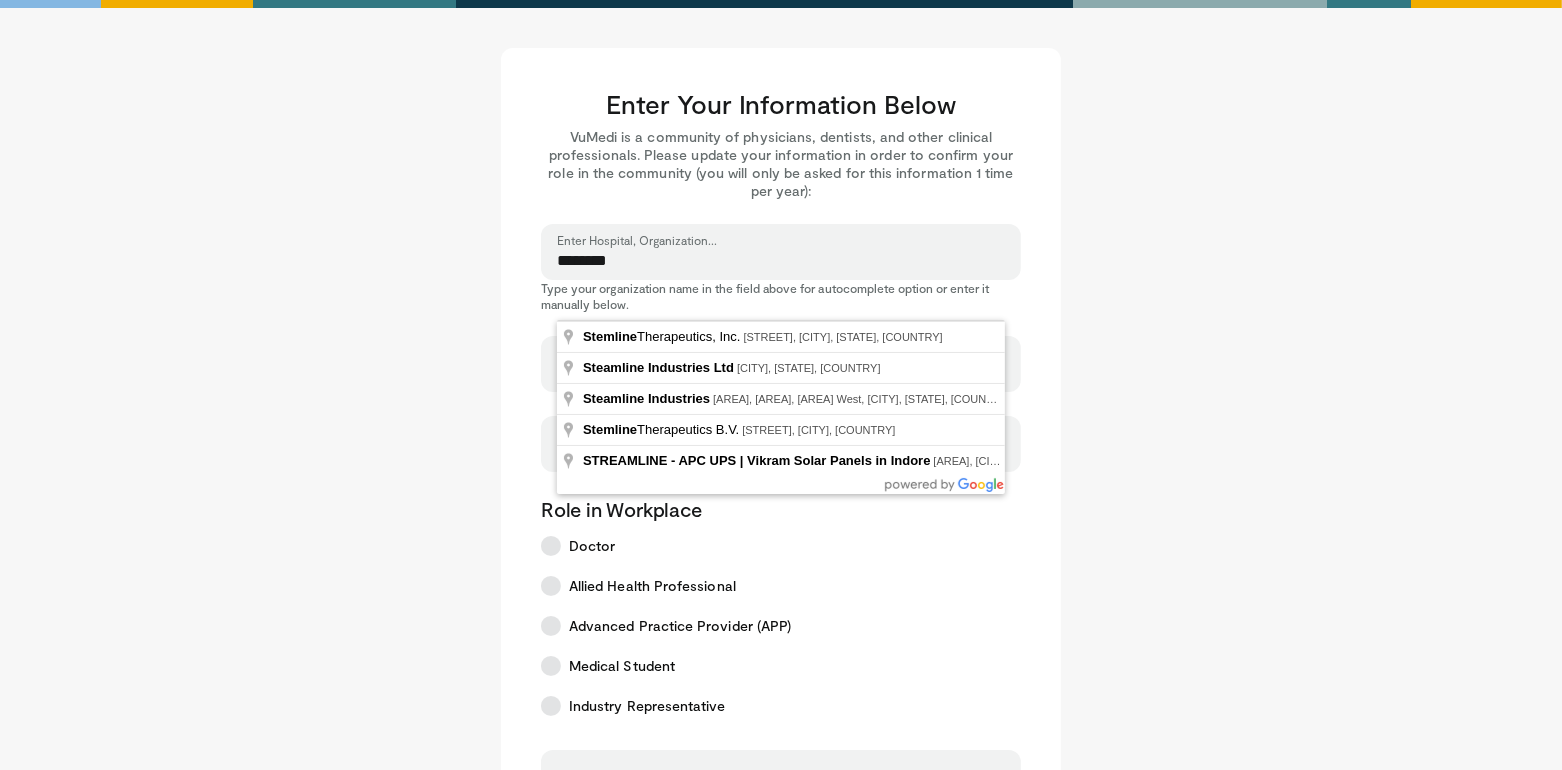 drag, startPoint x: 630, startPoint y: 265, endPoint x: 530, endPoint y: 262, distance: 100.04499 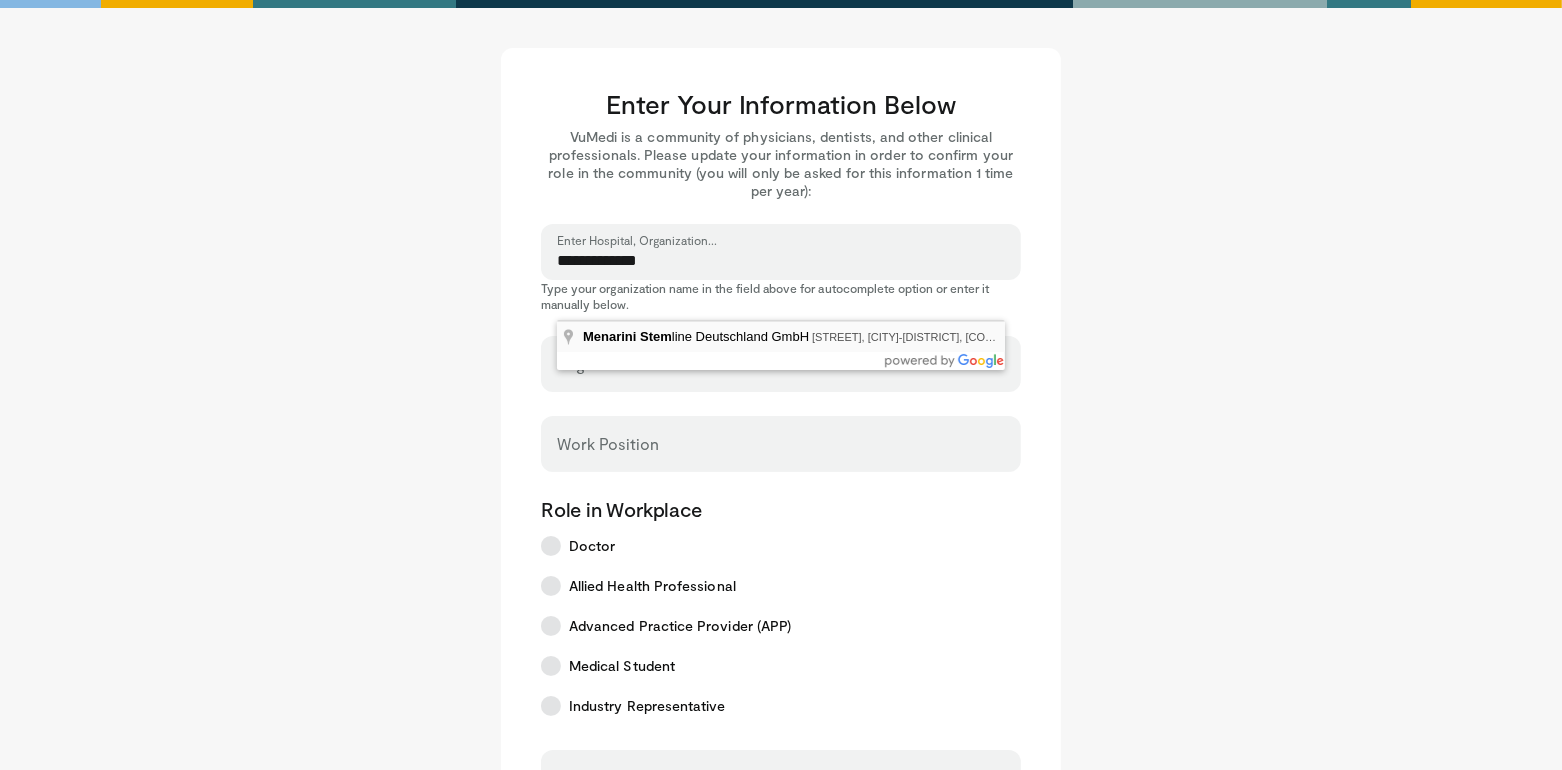 type on "**********" 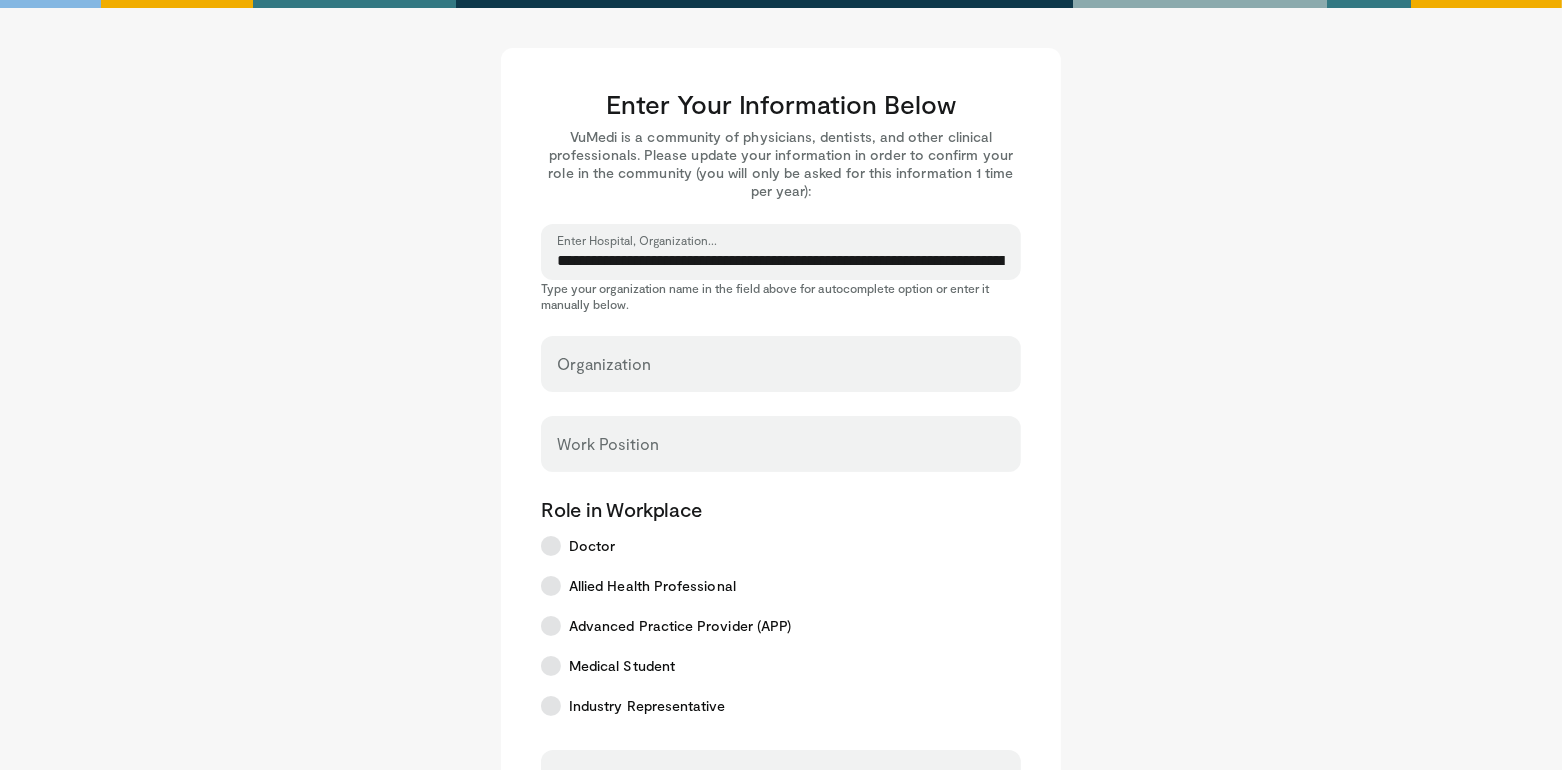 select on "**" 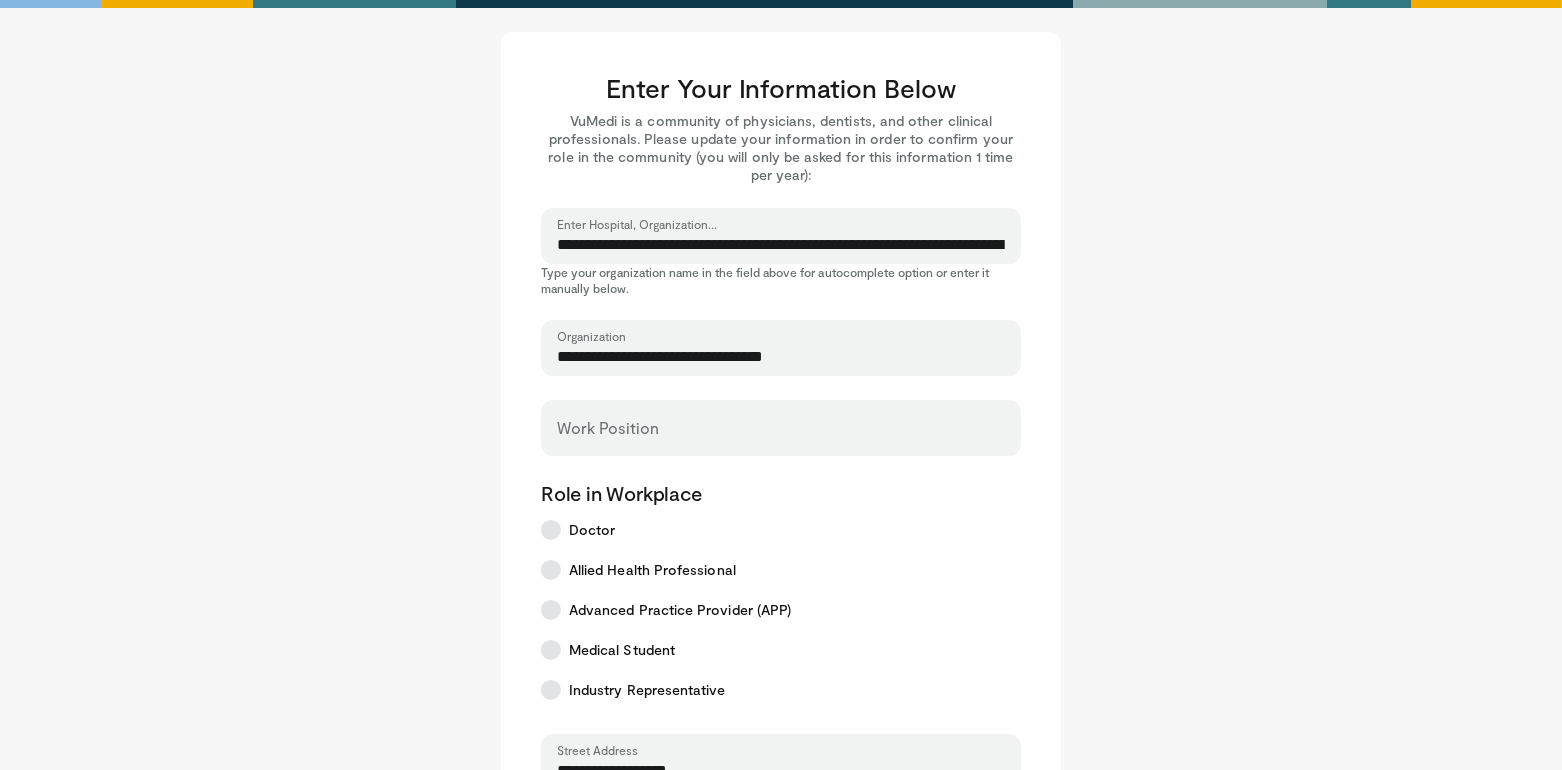 scroll, scrollTop: 21, scrollLeft: 0, axis: vertical 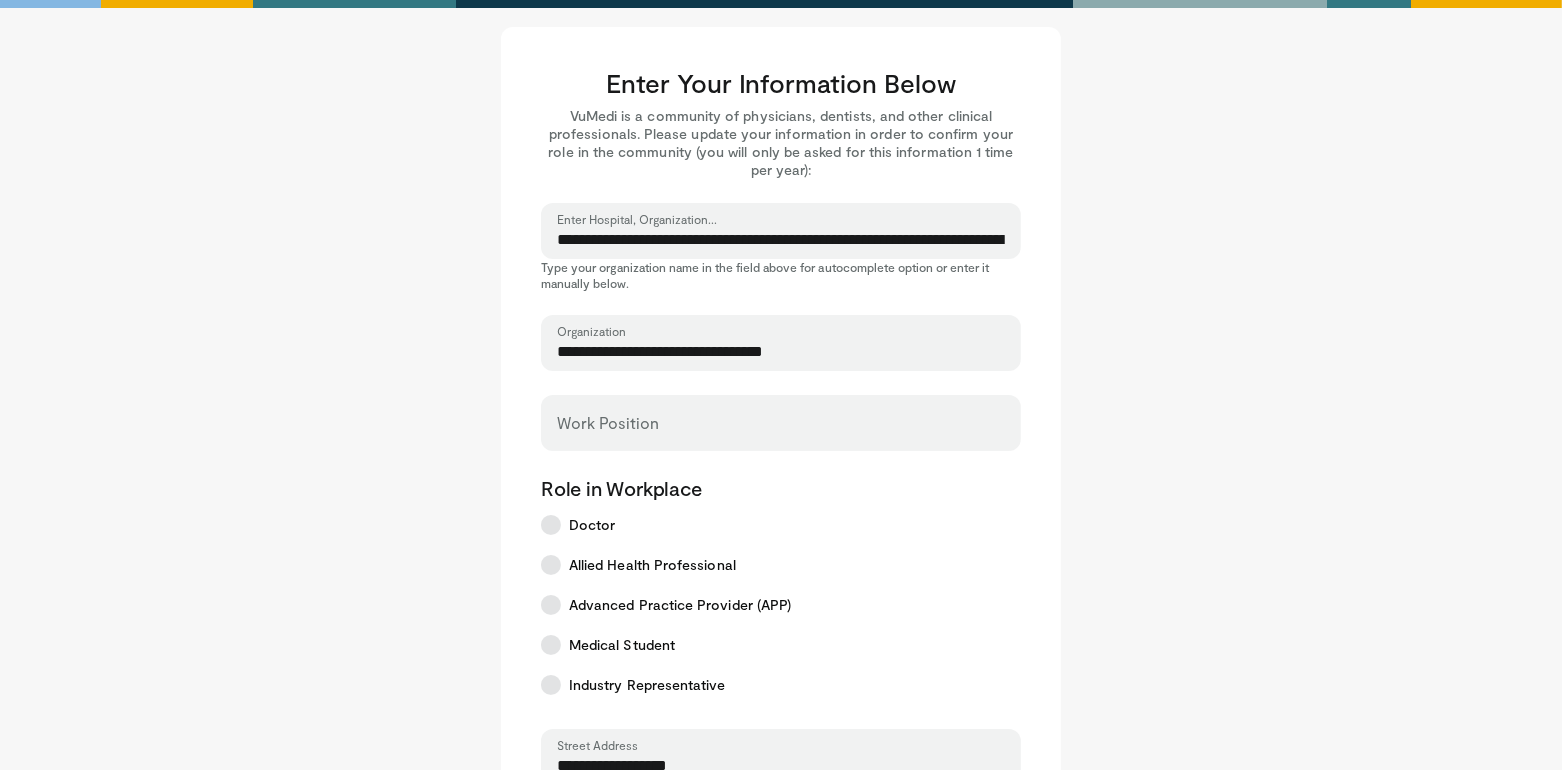 click on "**********" at bounding box center (781, 240) 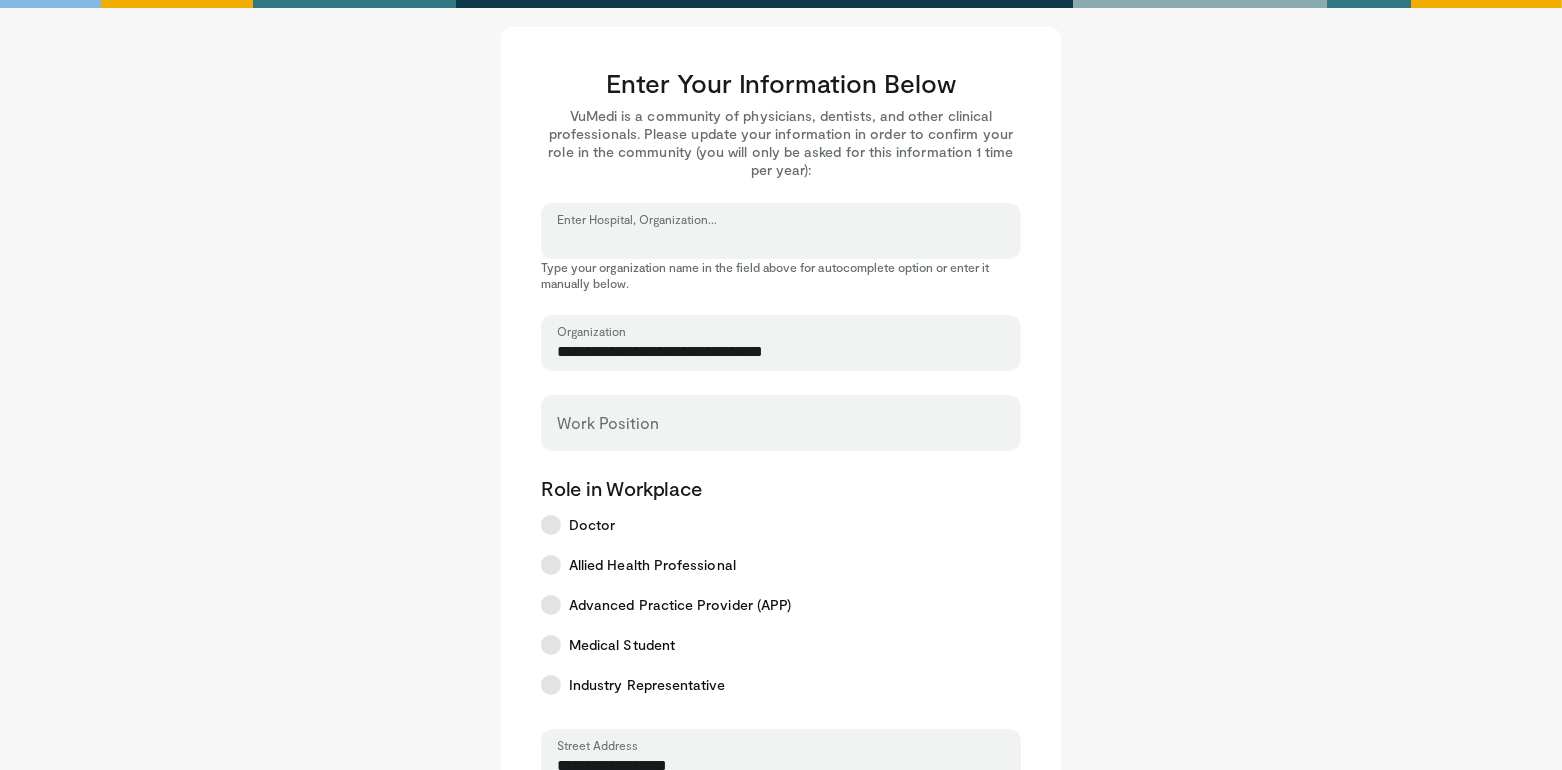 type 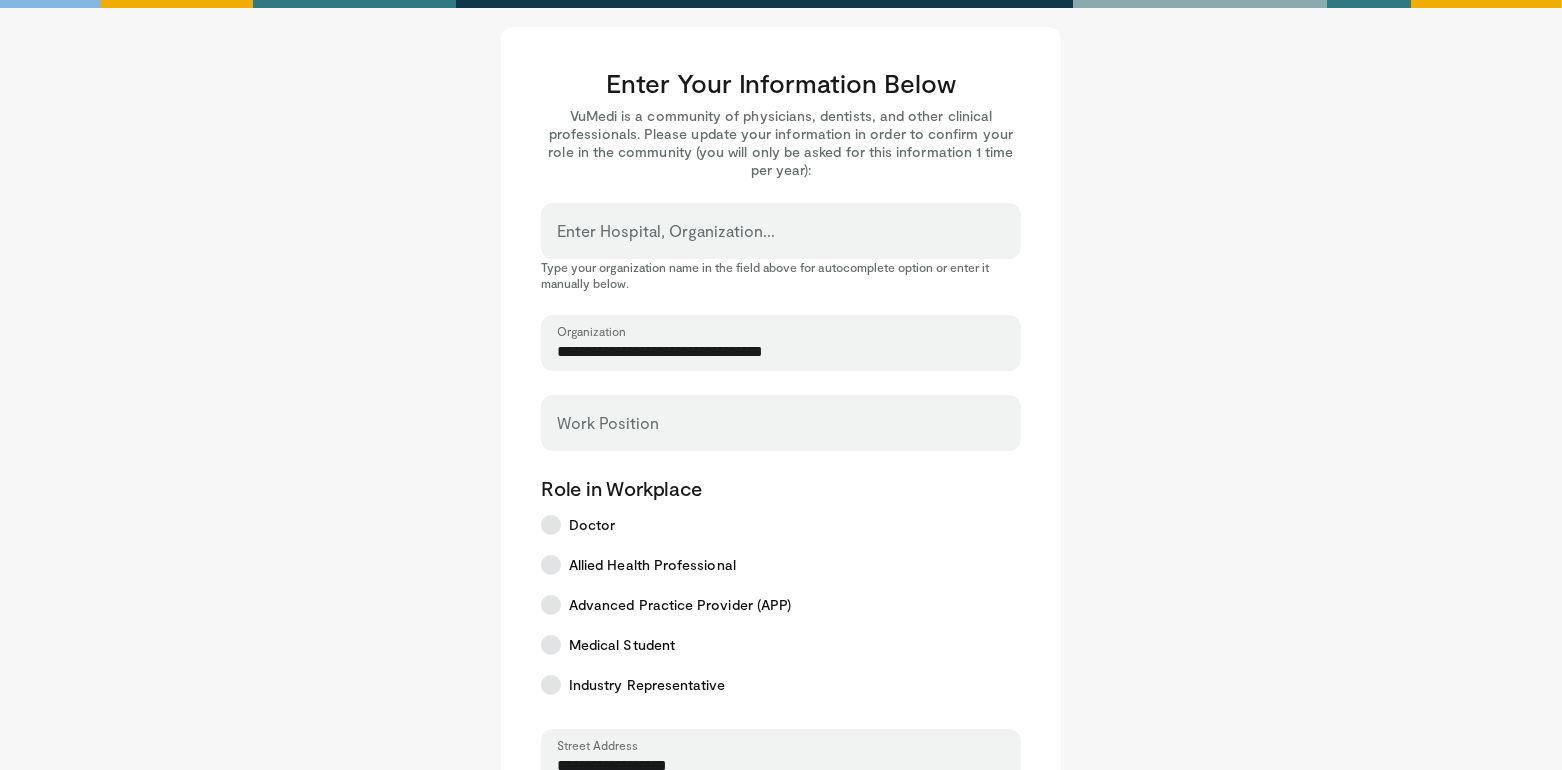click on "**********" at bounding box center (781, 352) 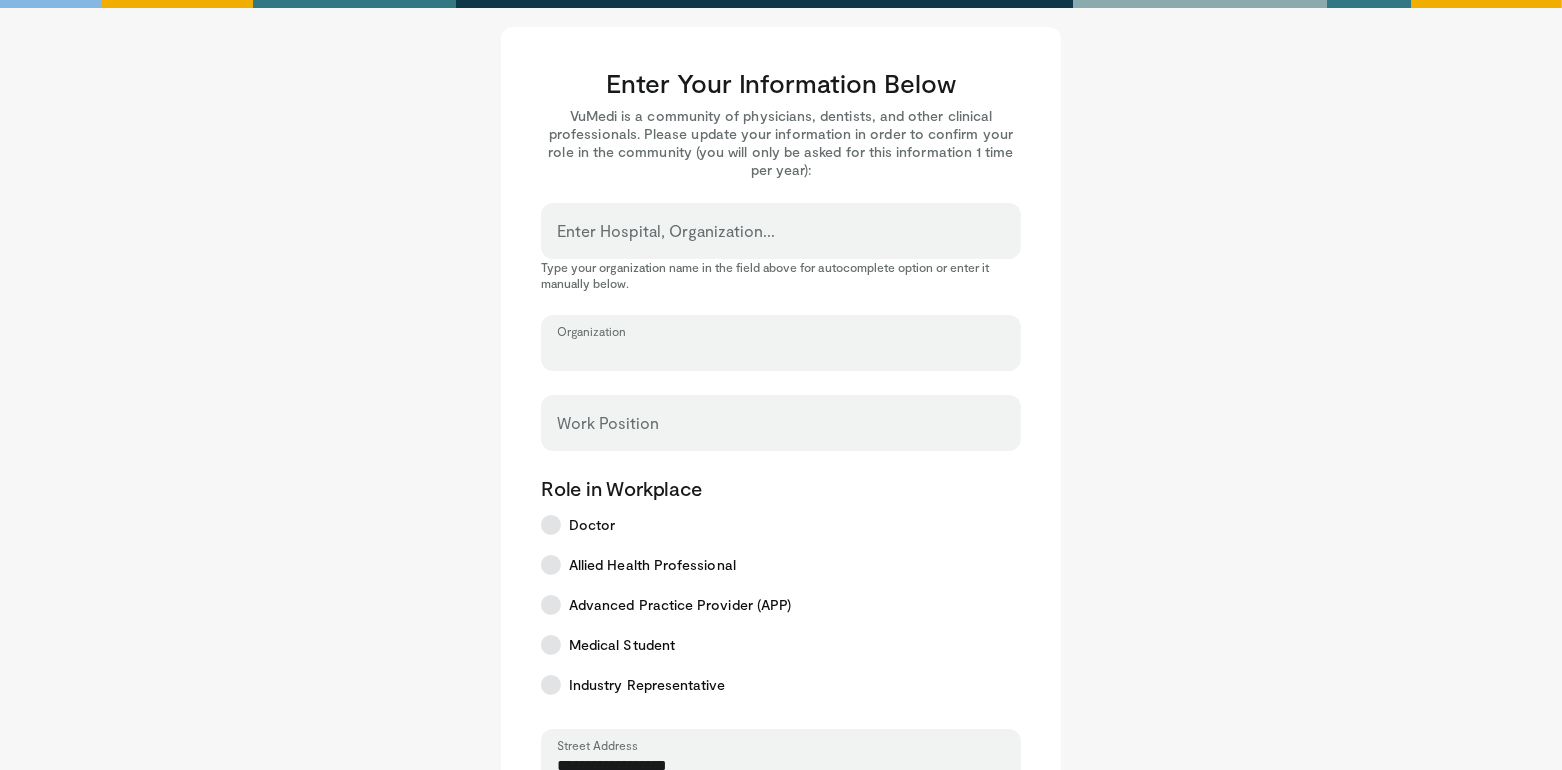 type 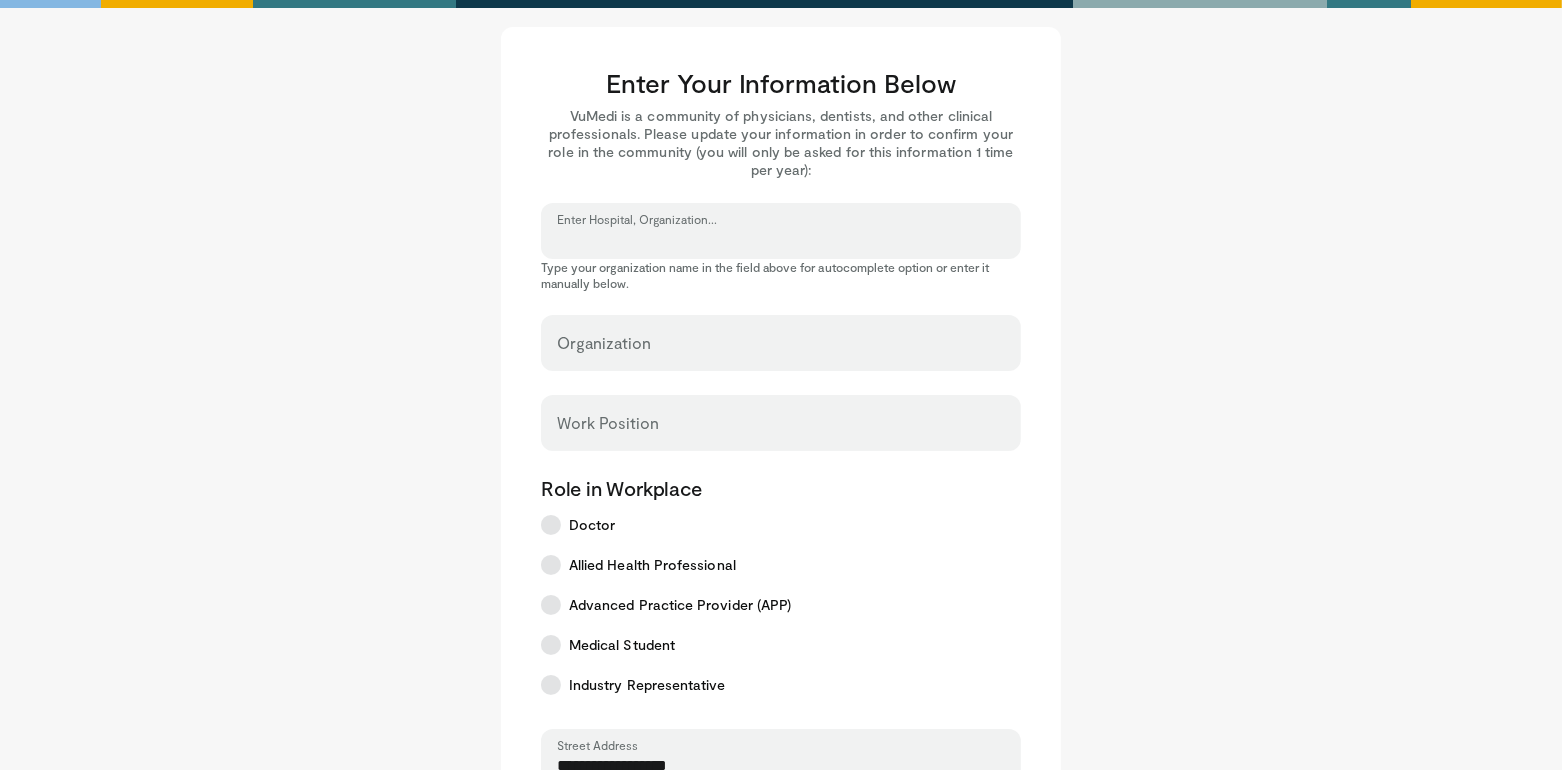 click on "Enter Hospital, Organization..." at bounding box center [781, 240] 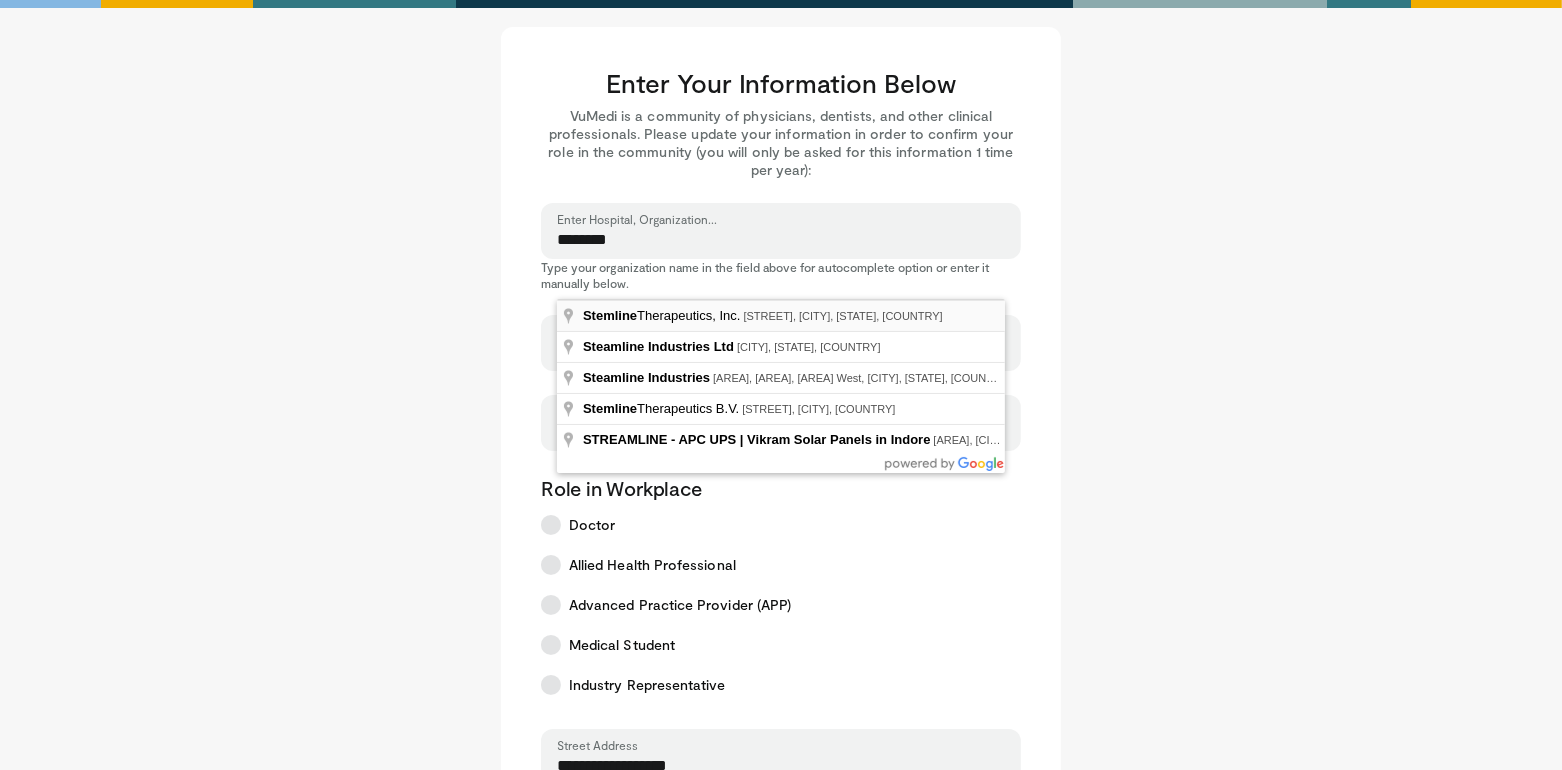 type on "**********" 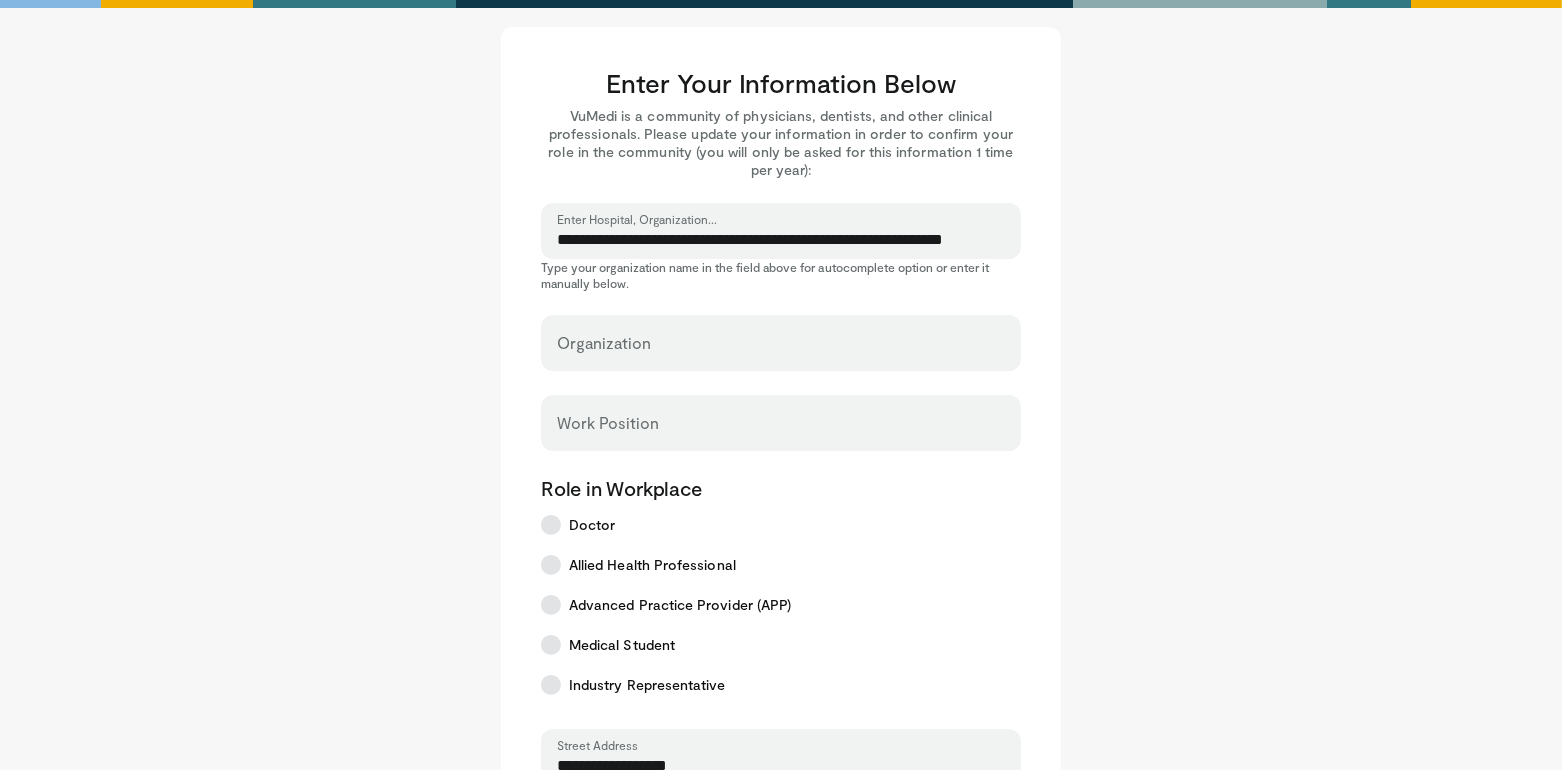 type on "**********" 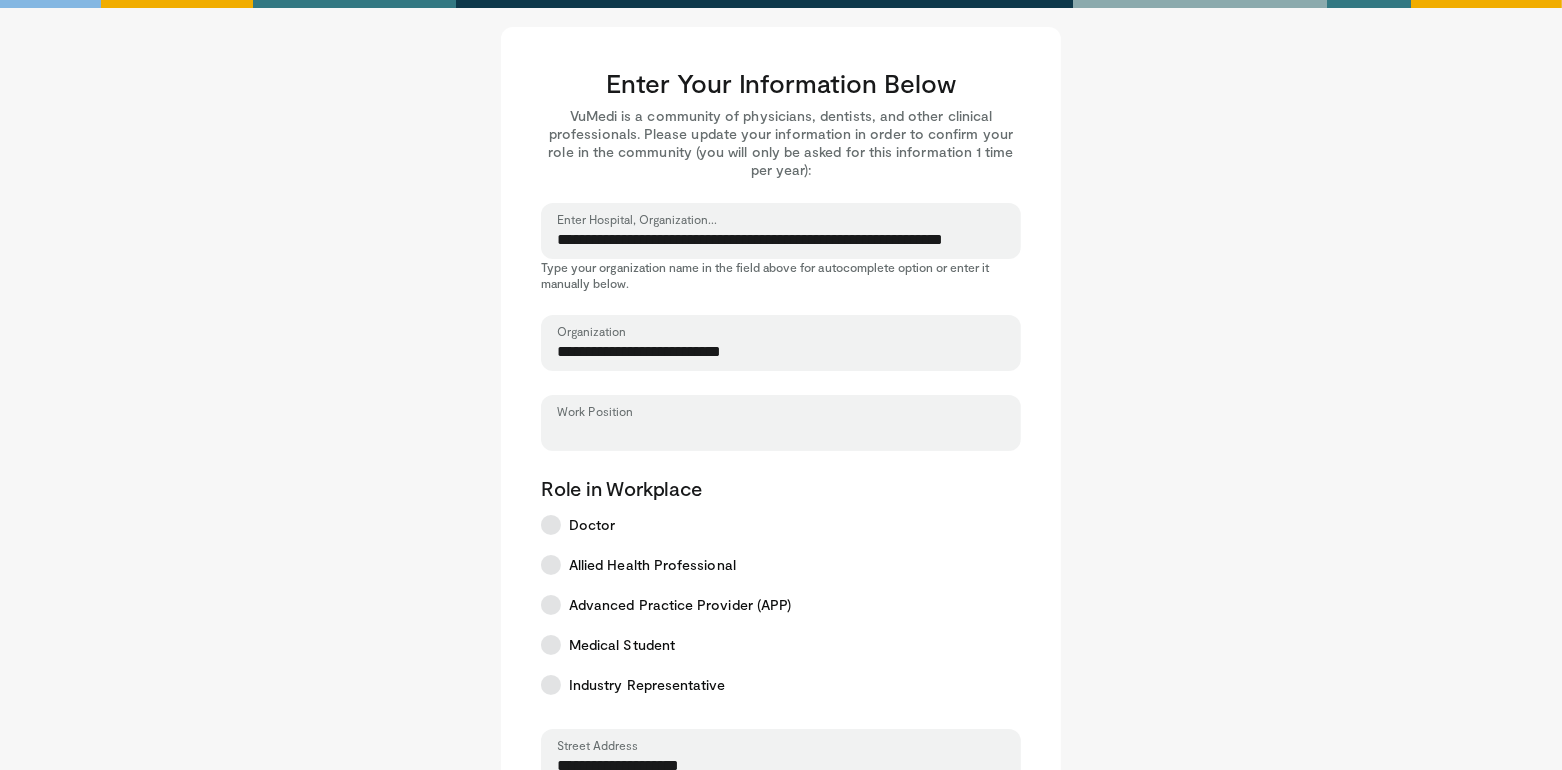 click on "Work Position" at bounding box center [781, 432] 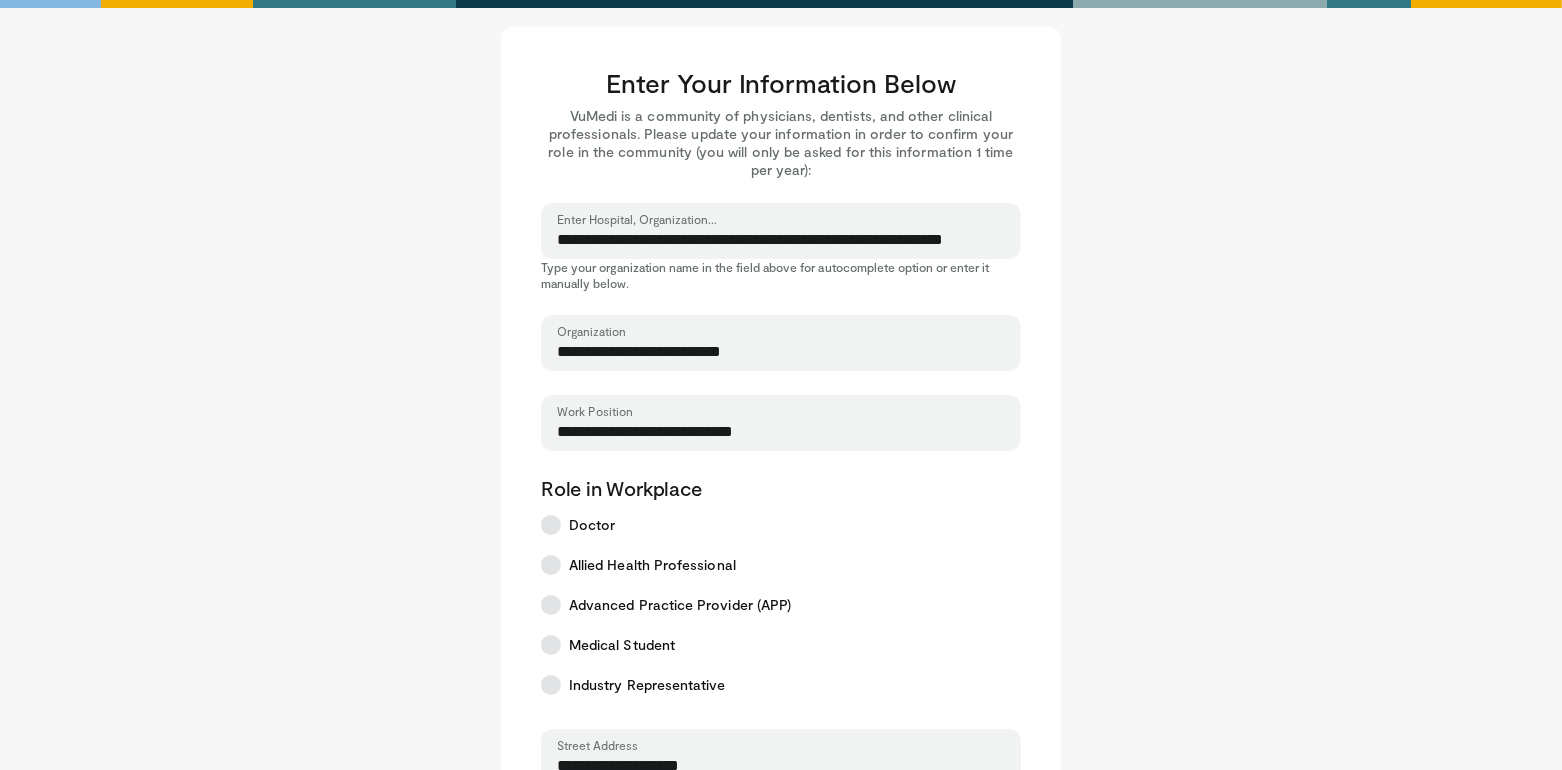 click on "**********" at bounding box center [781, 432] 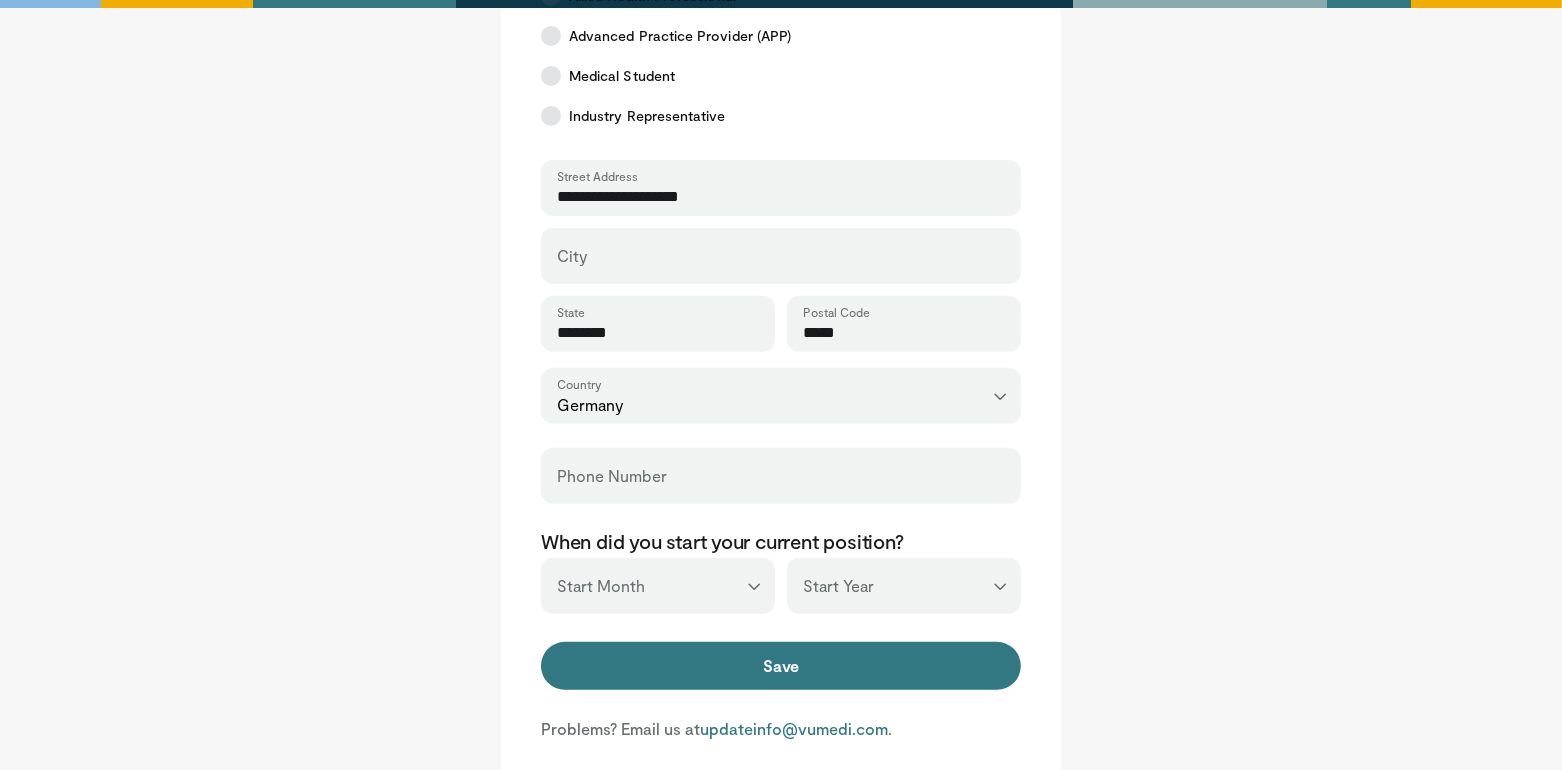 scroll, scrollTop: 593, scrollLeft: 0, axis: vertical 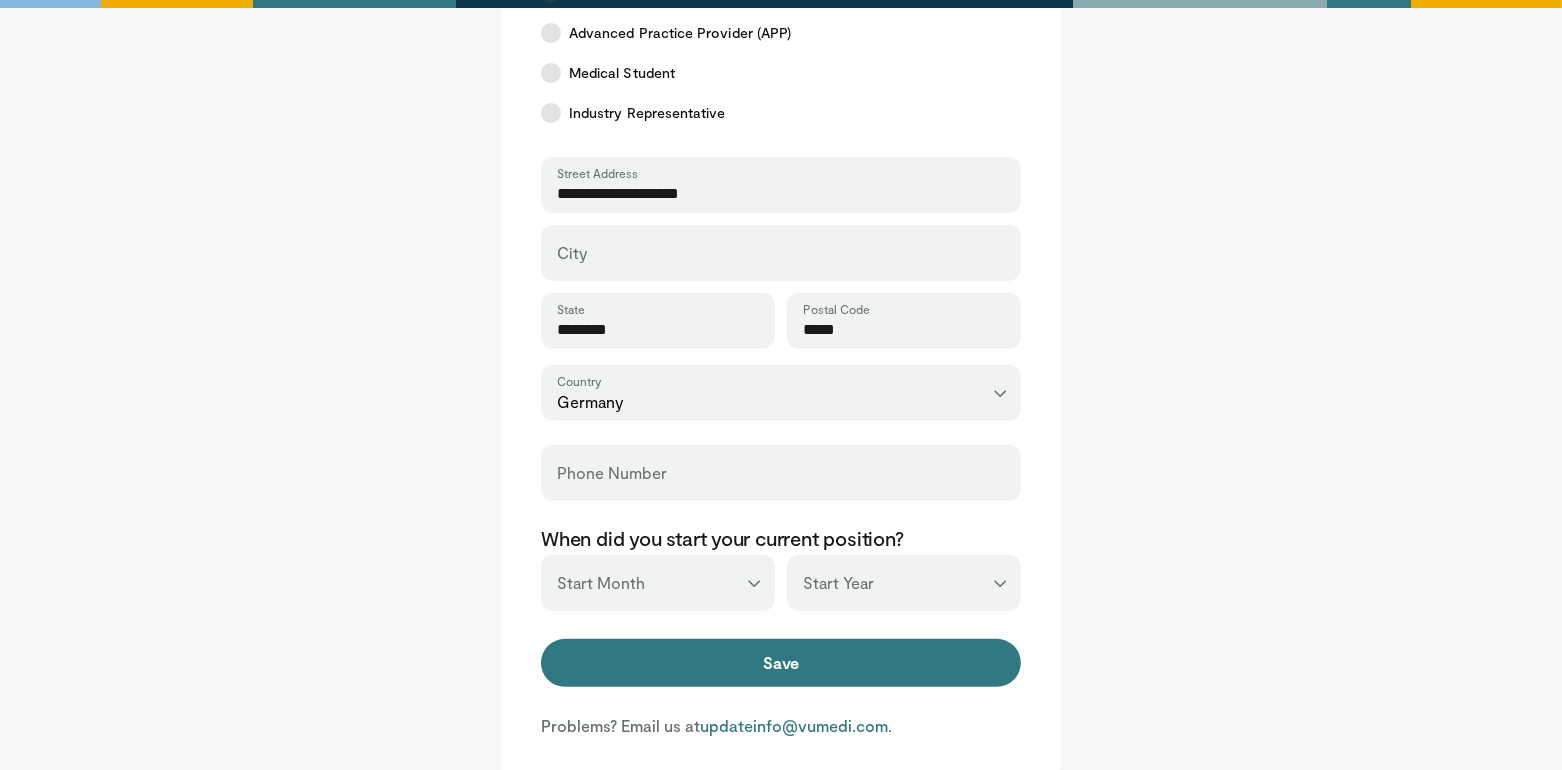 type on "**********" 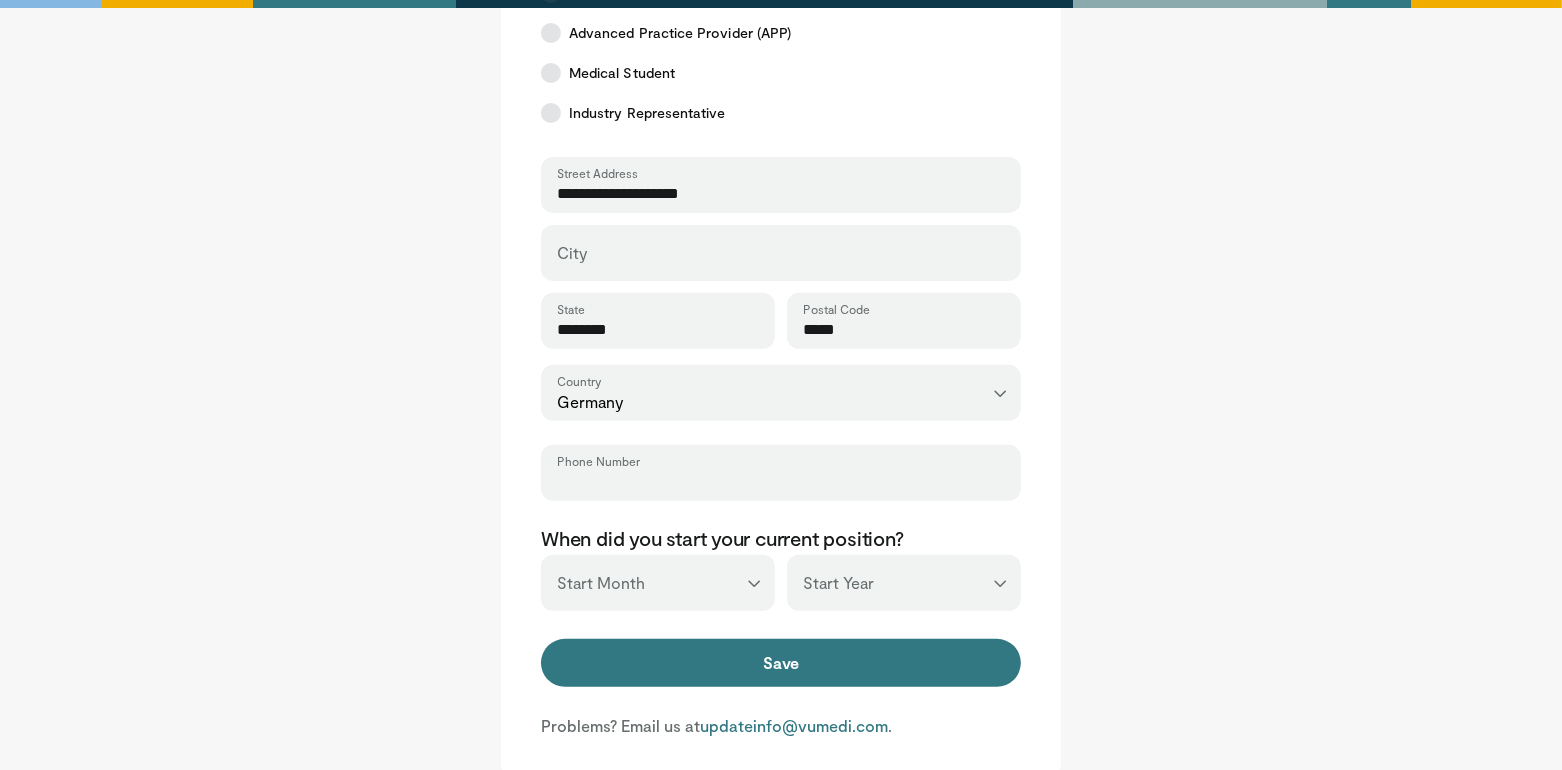 click on "Phone Number" at bounding box center [781, 482] 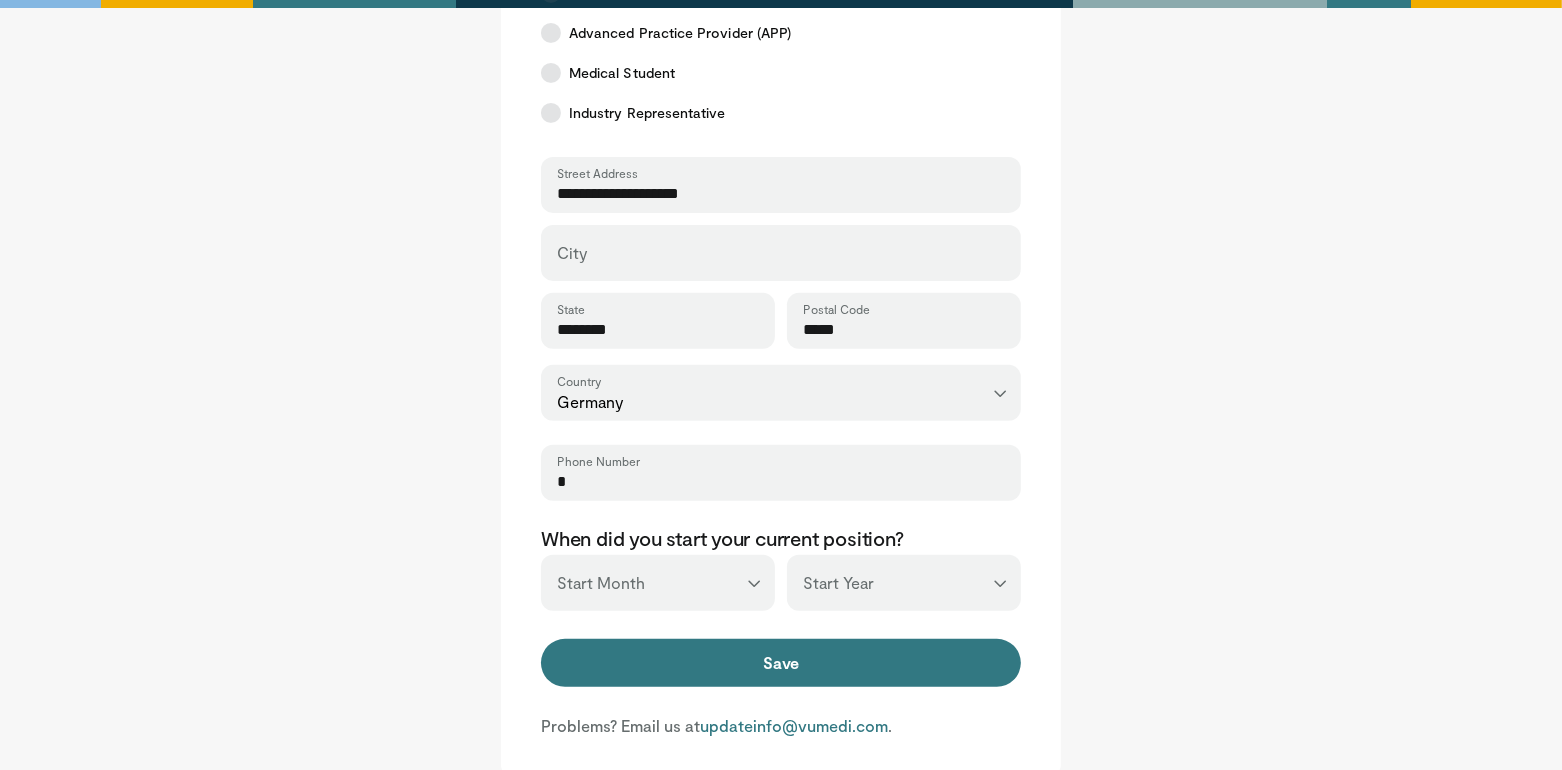 type on "*" 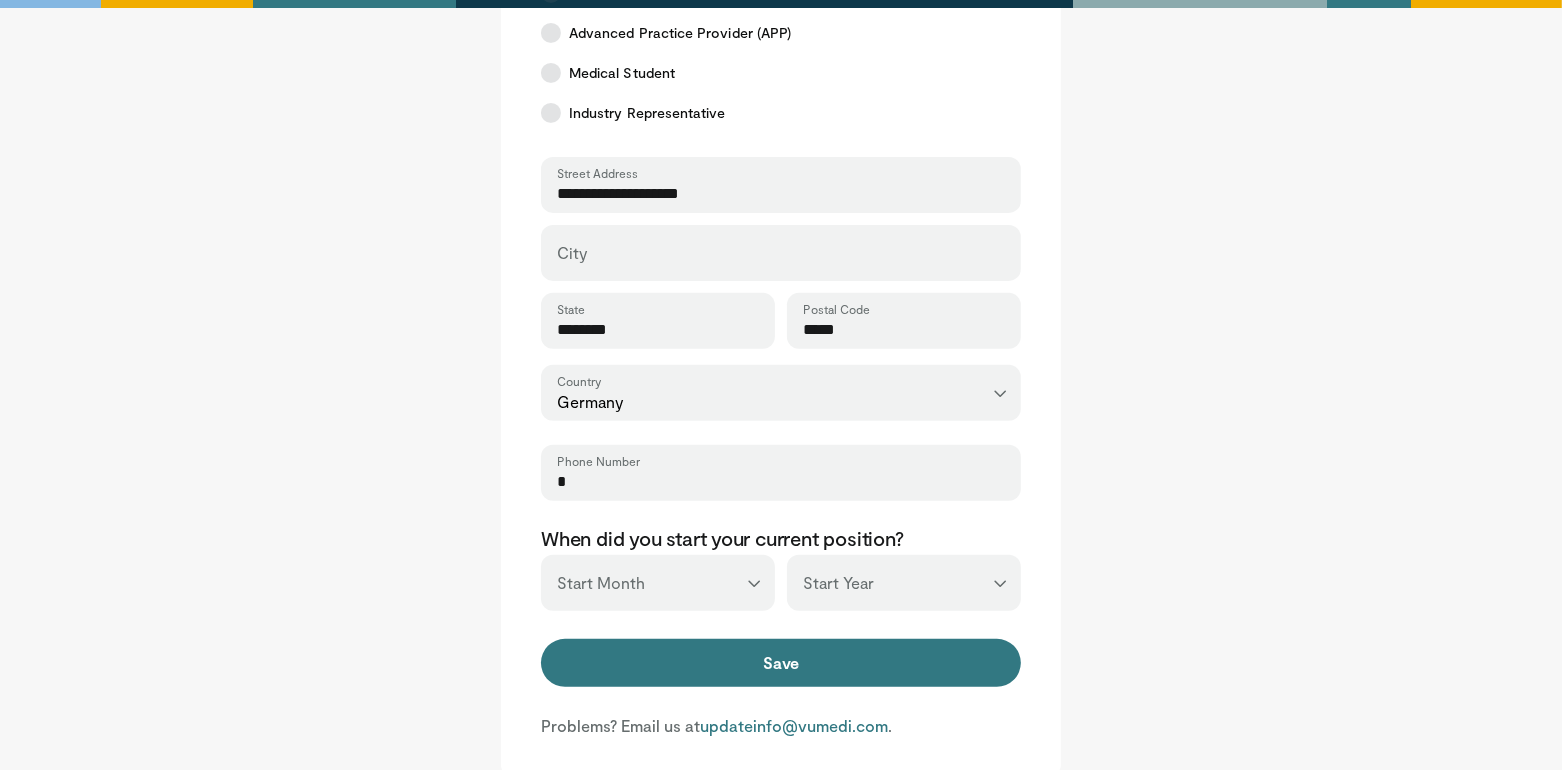 select on "*" 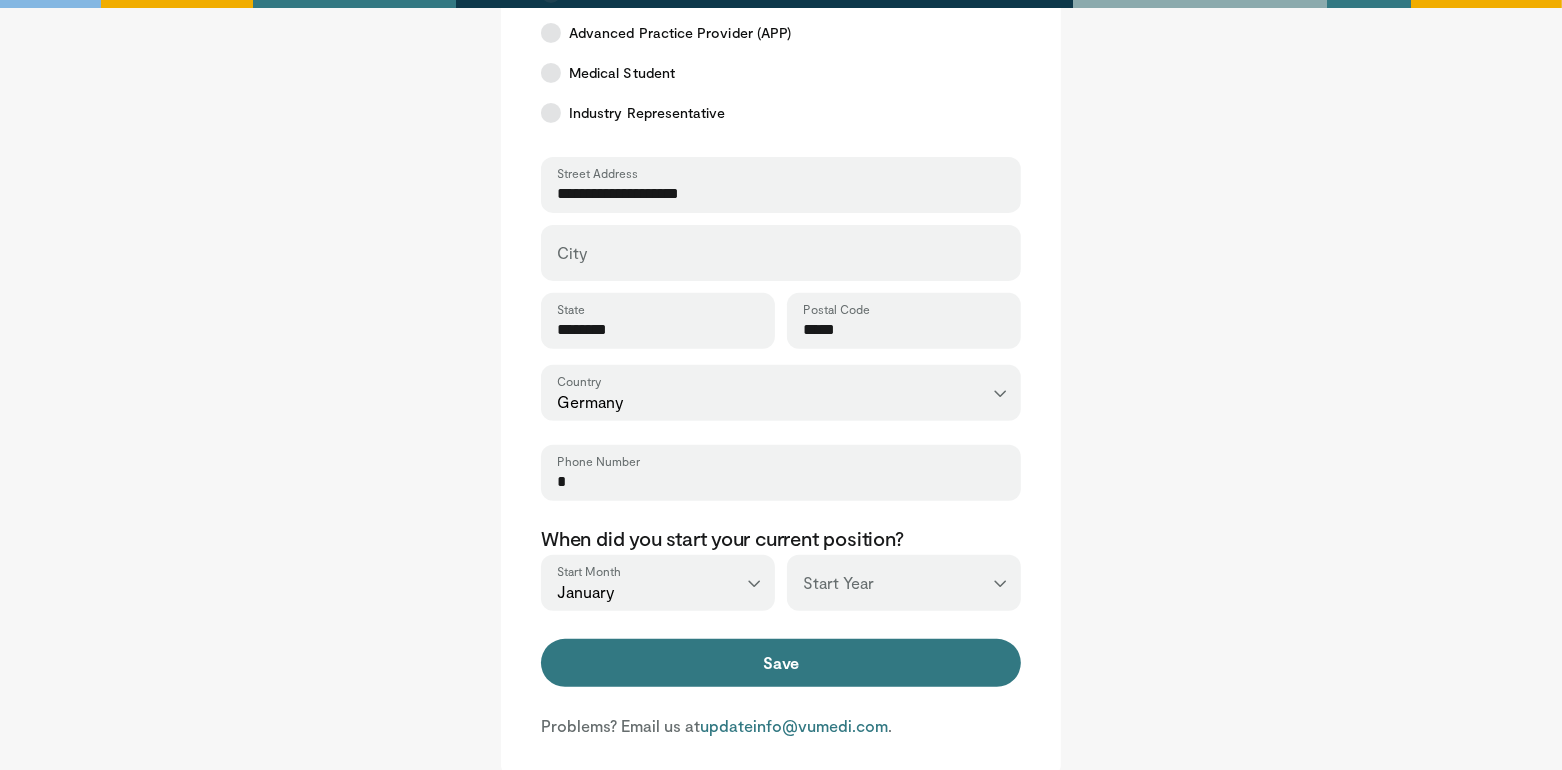 click on "***
****
****
****
****
****
****
****
****
****
****
****
****
****
****
****
****
****
****
****
****
****
****
****
****
****
****
****
****
**** **** **** **** ****" at bounding box center (904, 583) 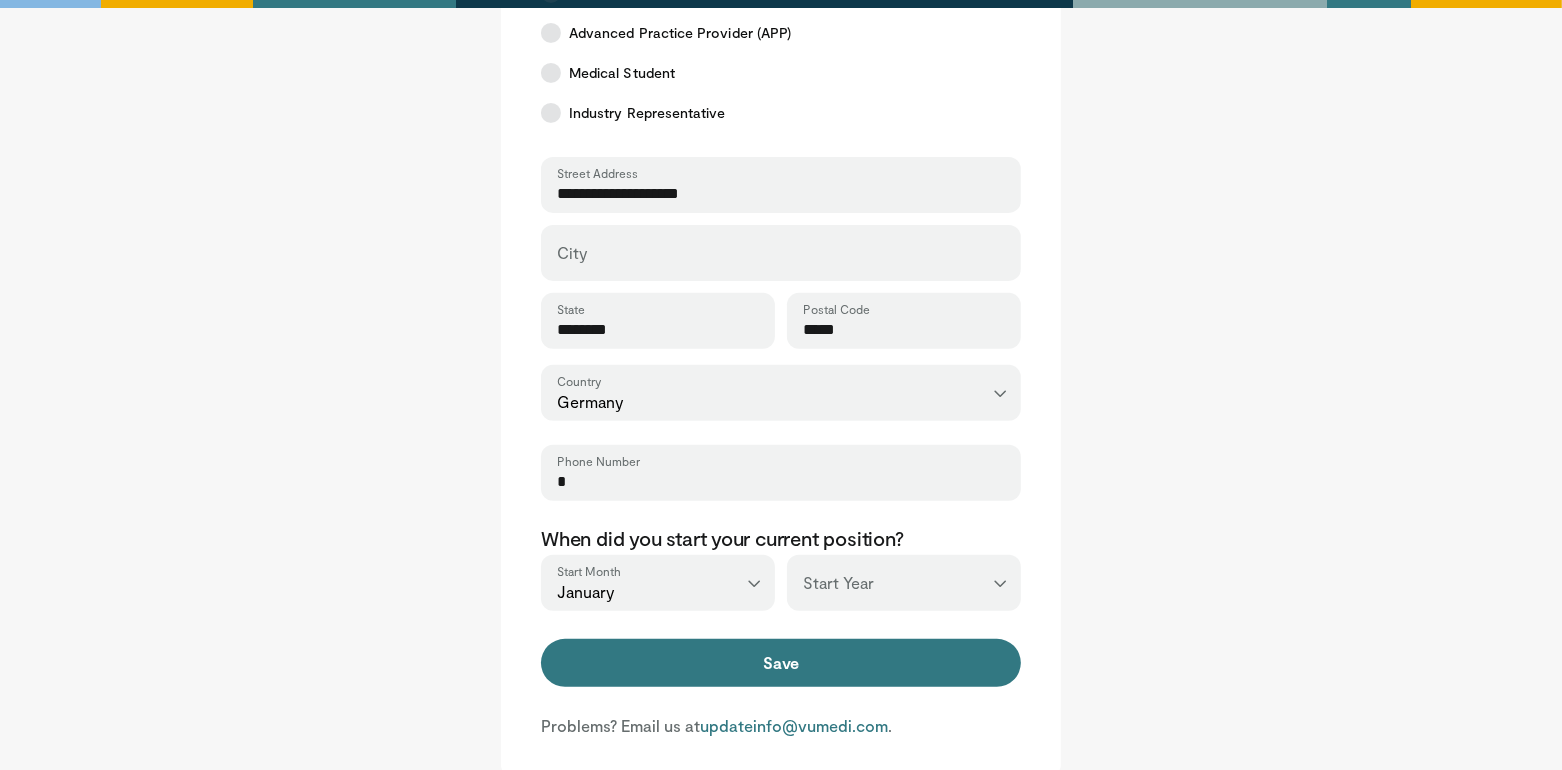 select on "****" 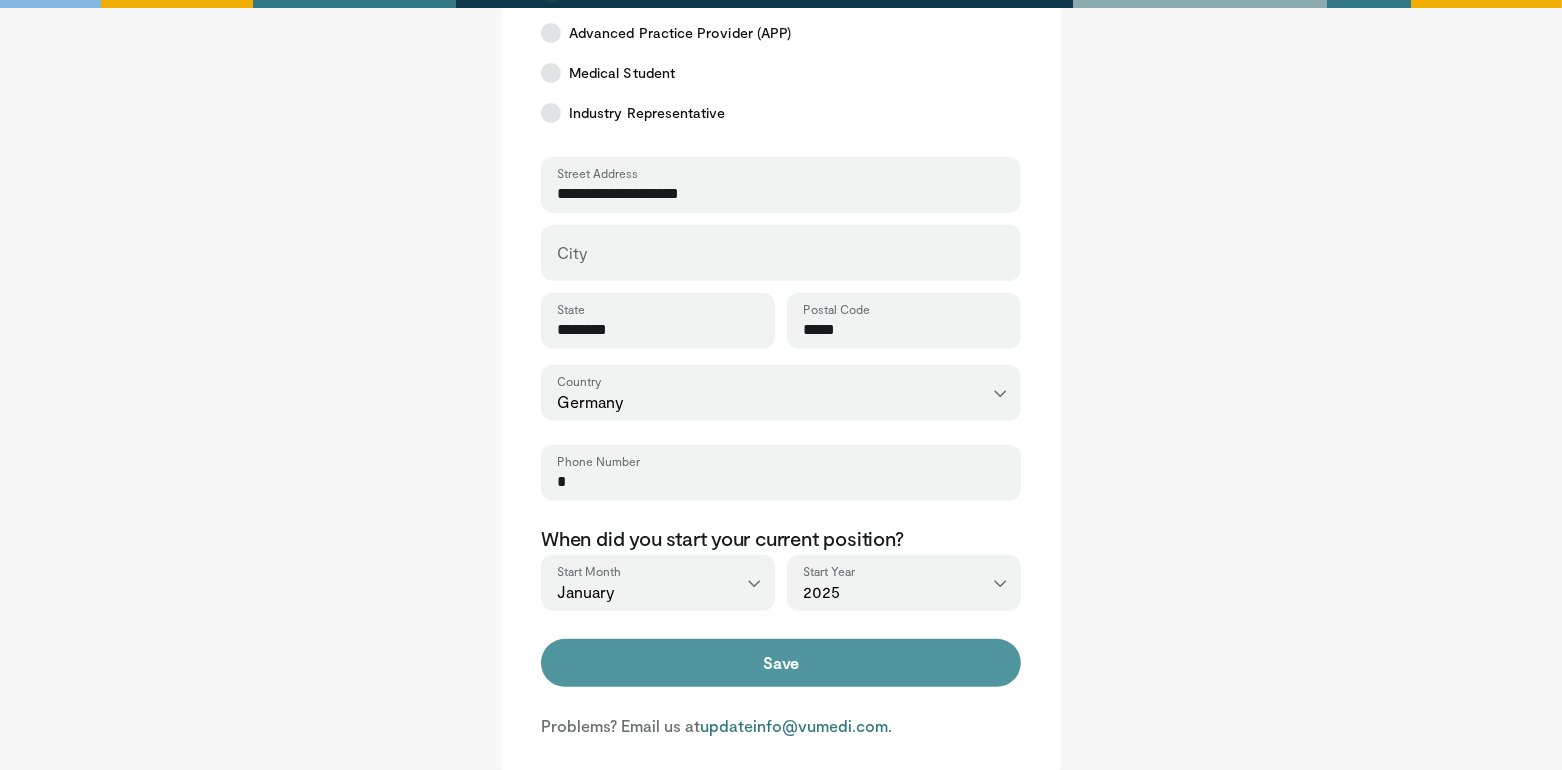 click on "Save" at bounding box center (781, 663) 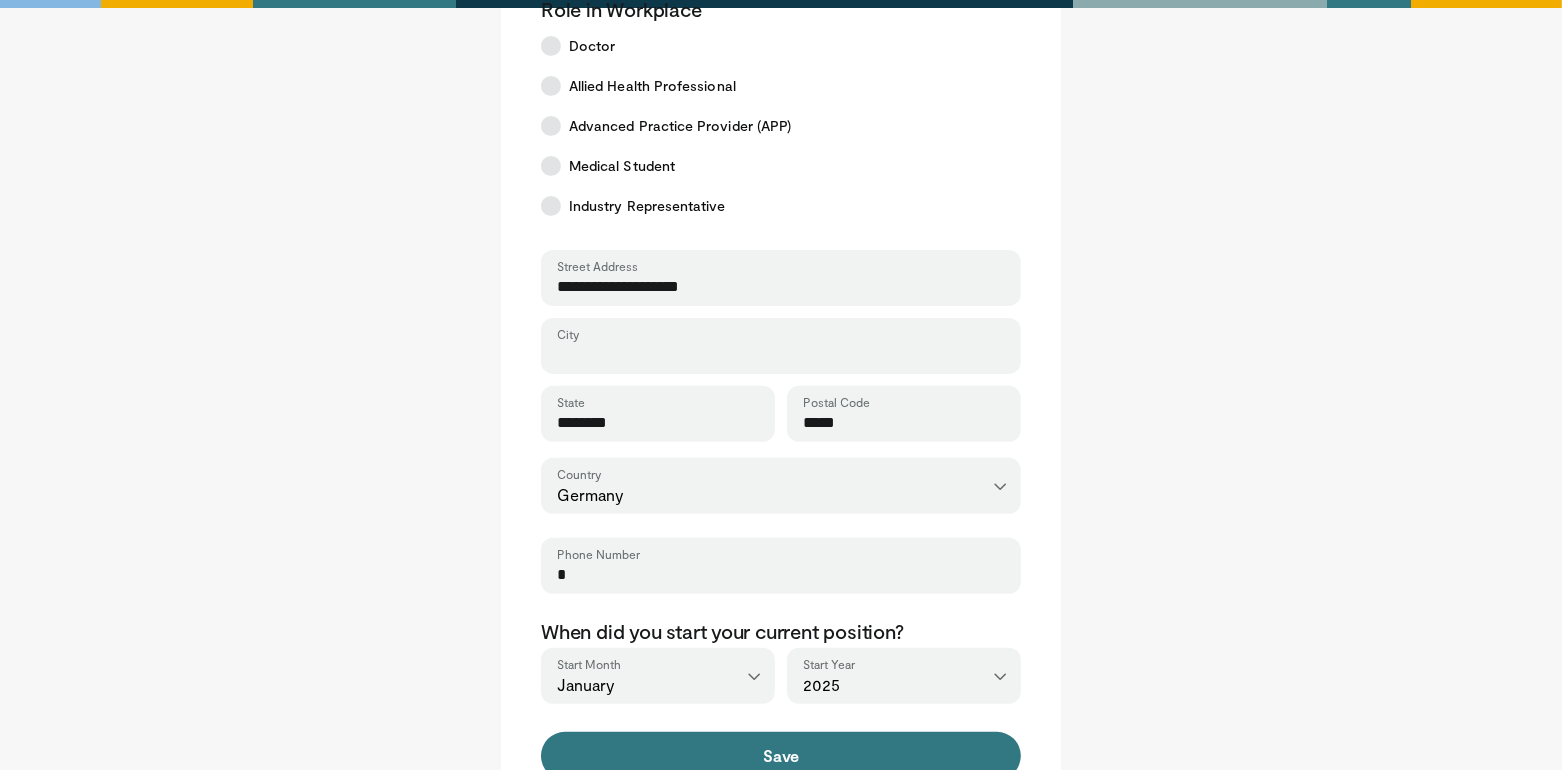 scroll, scrollTop: 496, scrollLeft: 0, axis: vertical 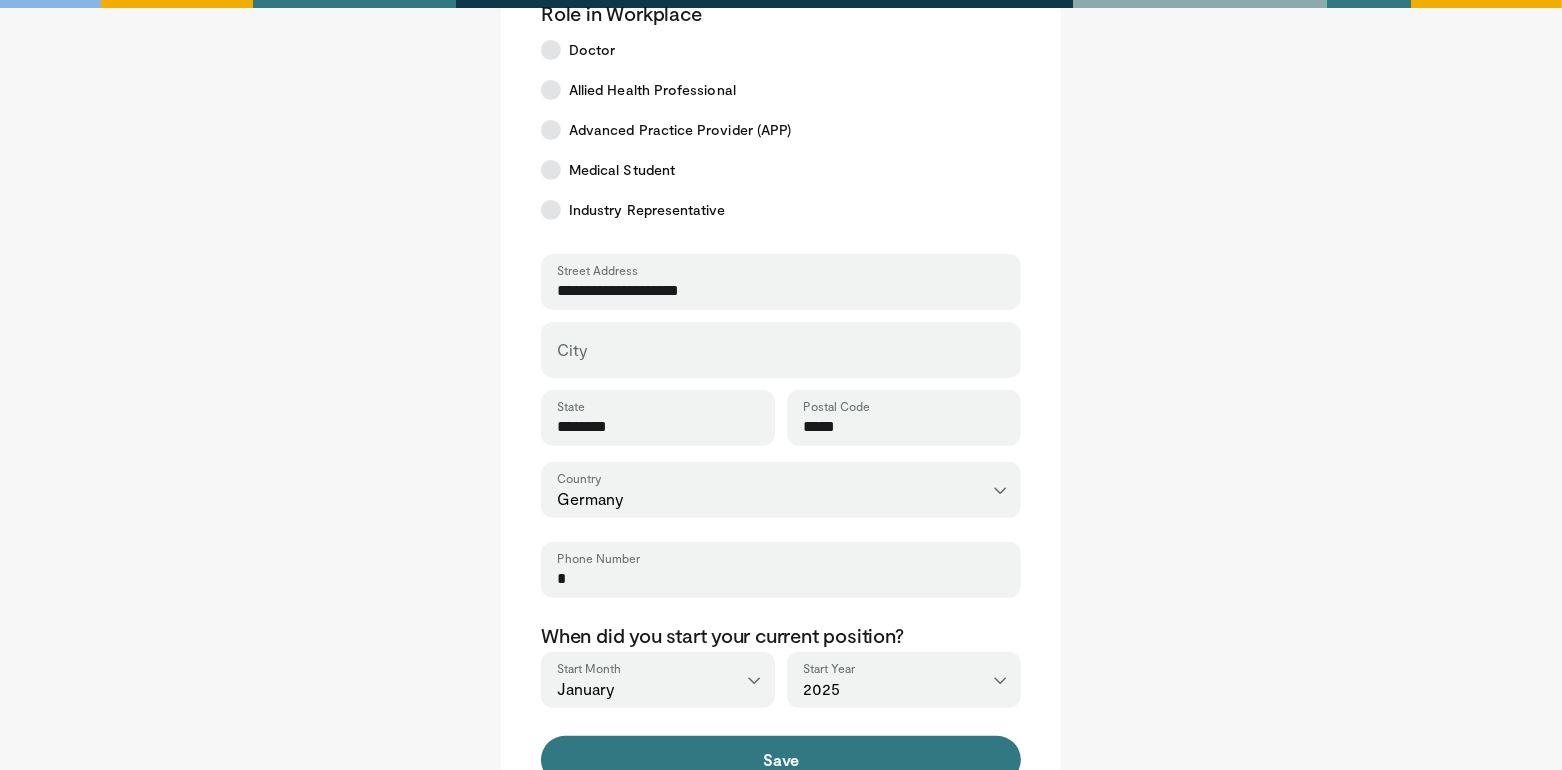 click on "**********" at bounding box center [781, 490] 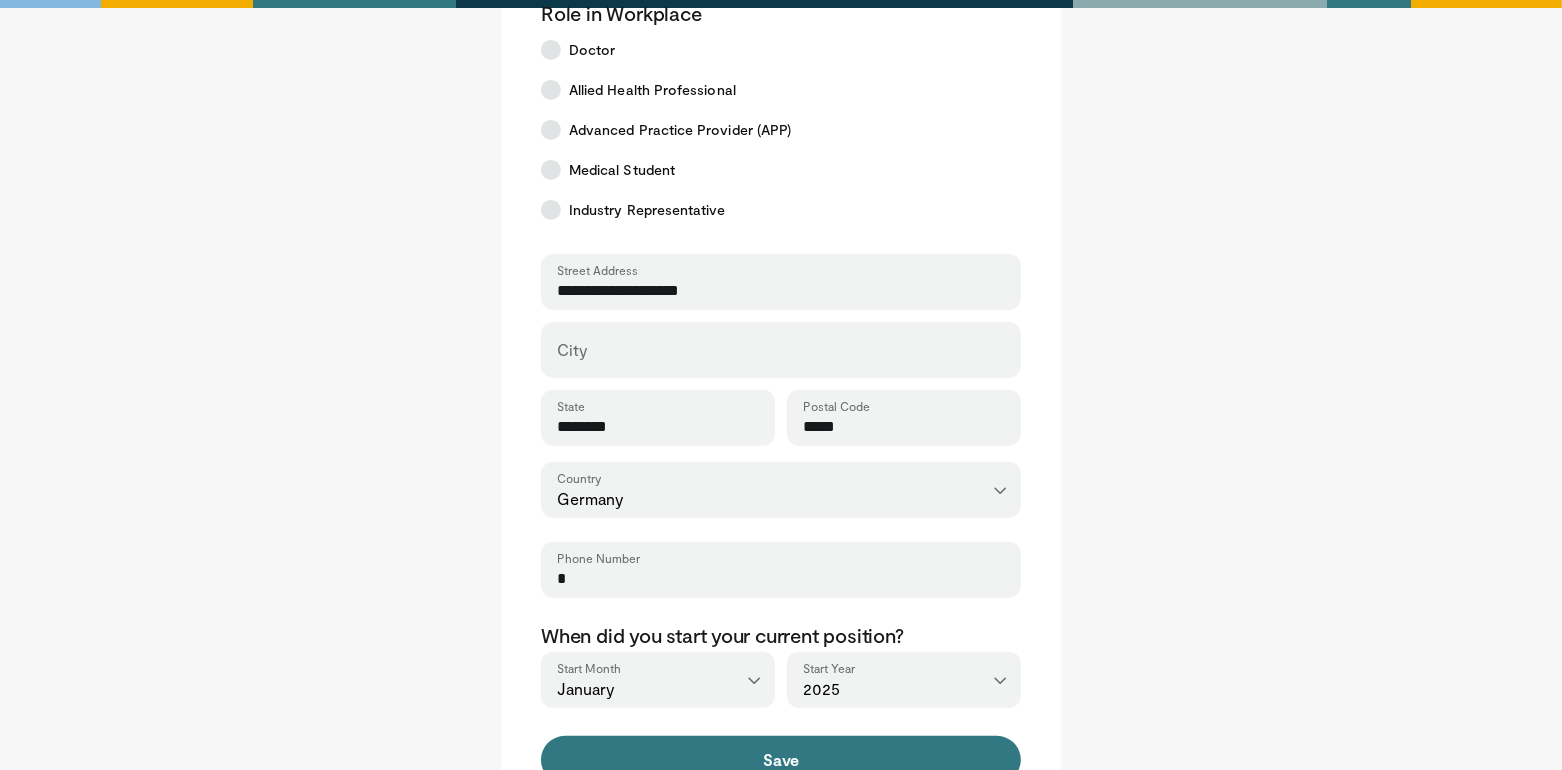 select on "**" 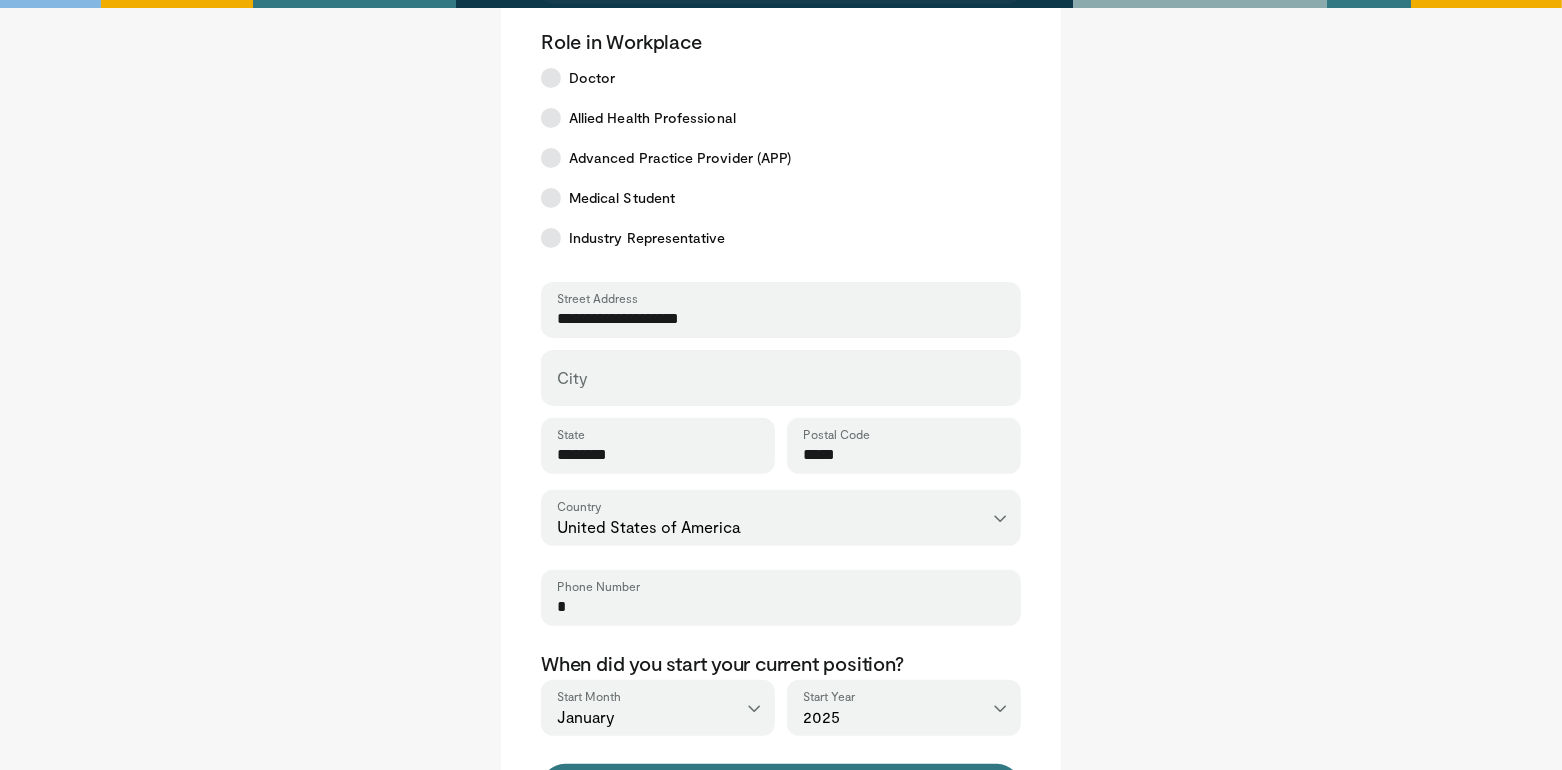 scroll, scrollTop: 467, scrollLeft: 0, axis: vertical 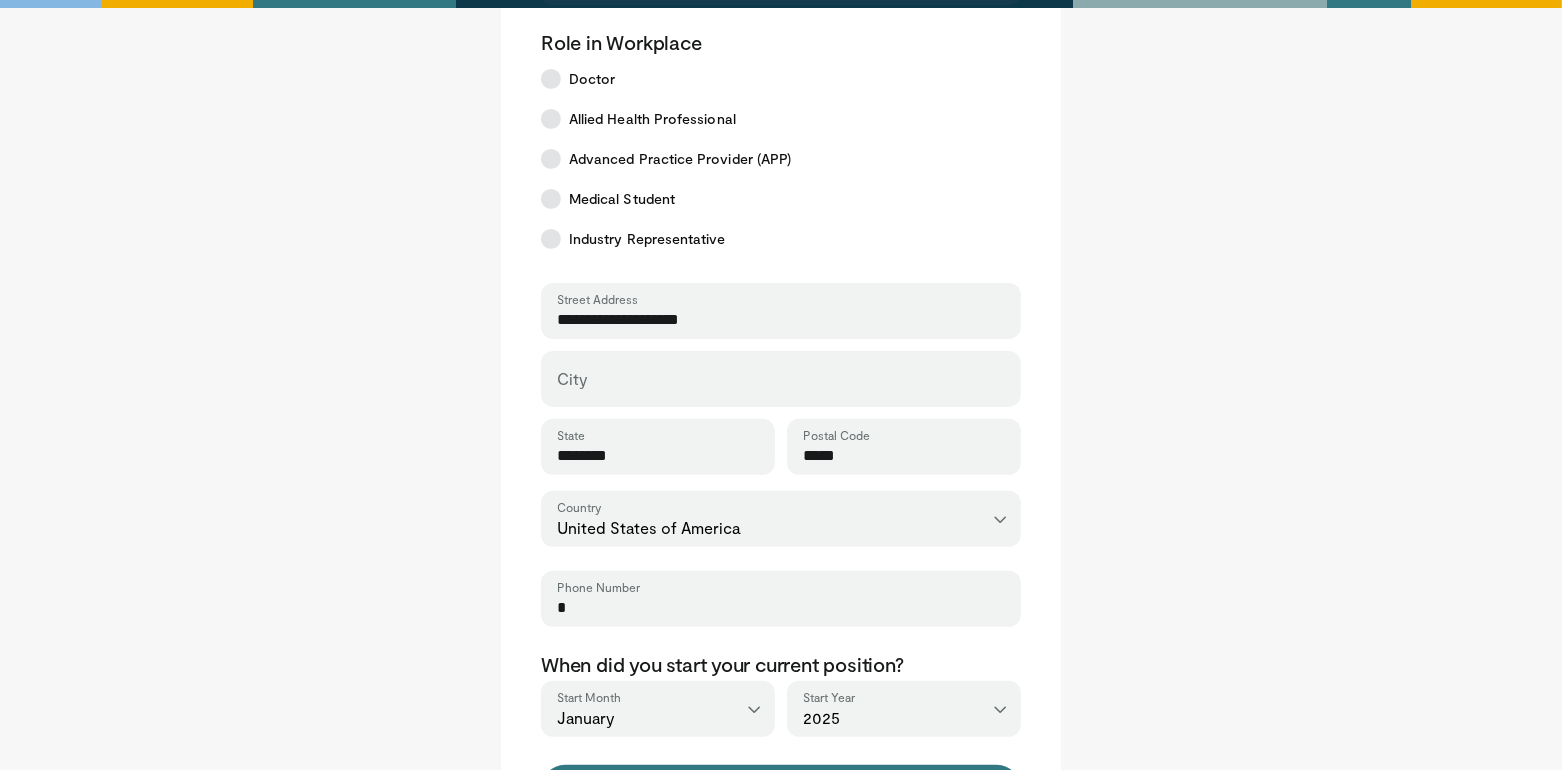 click on "City" at bounding box center (781, 379) 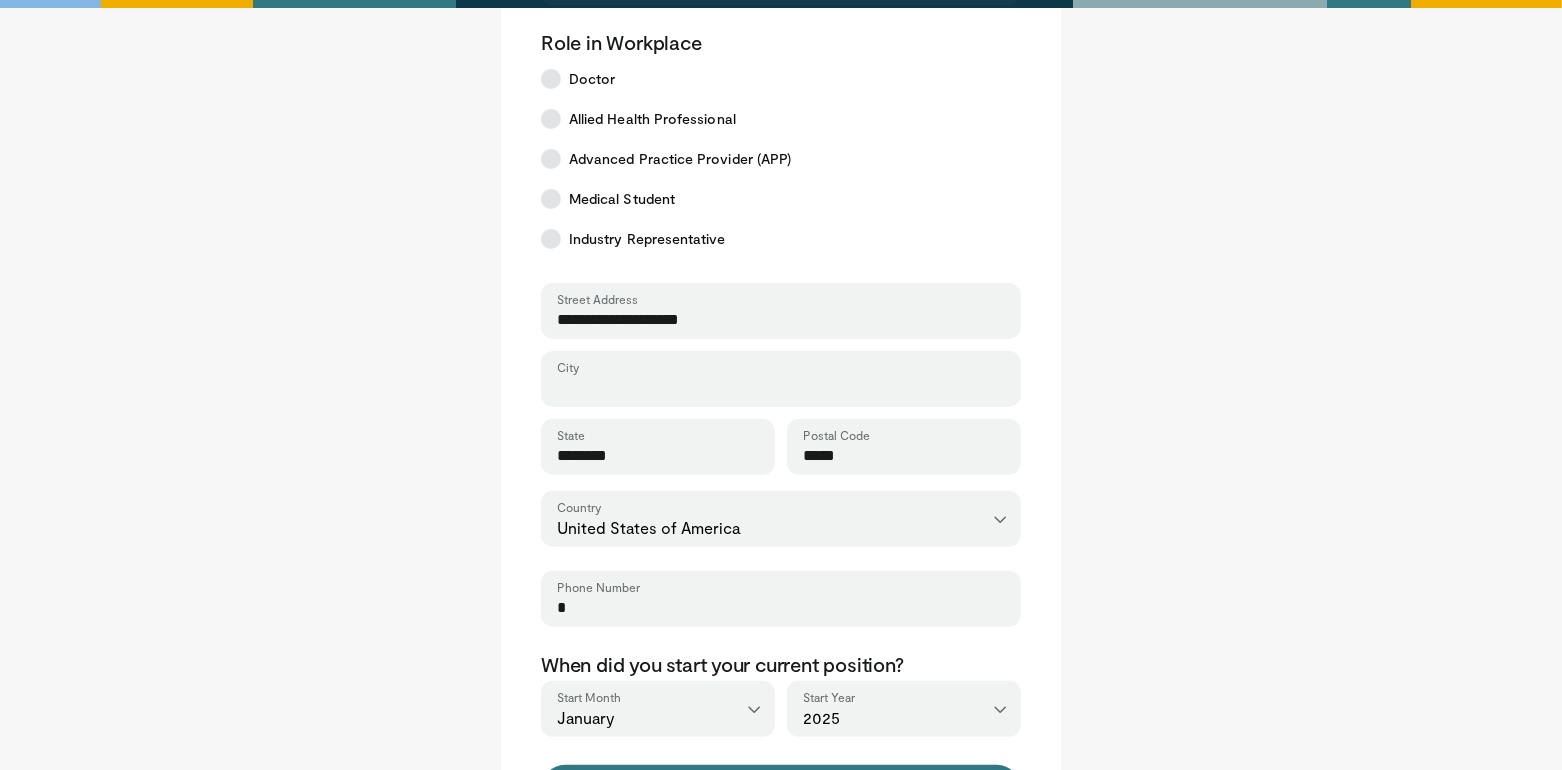 click on "City" at bounding box center [781, 388] 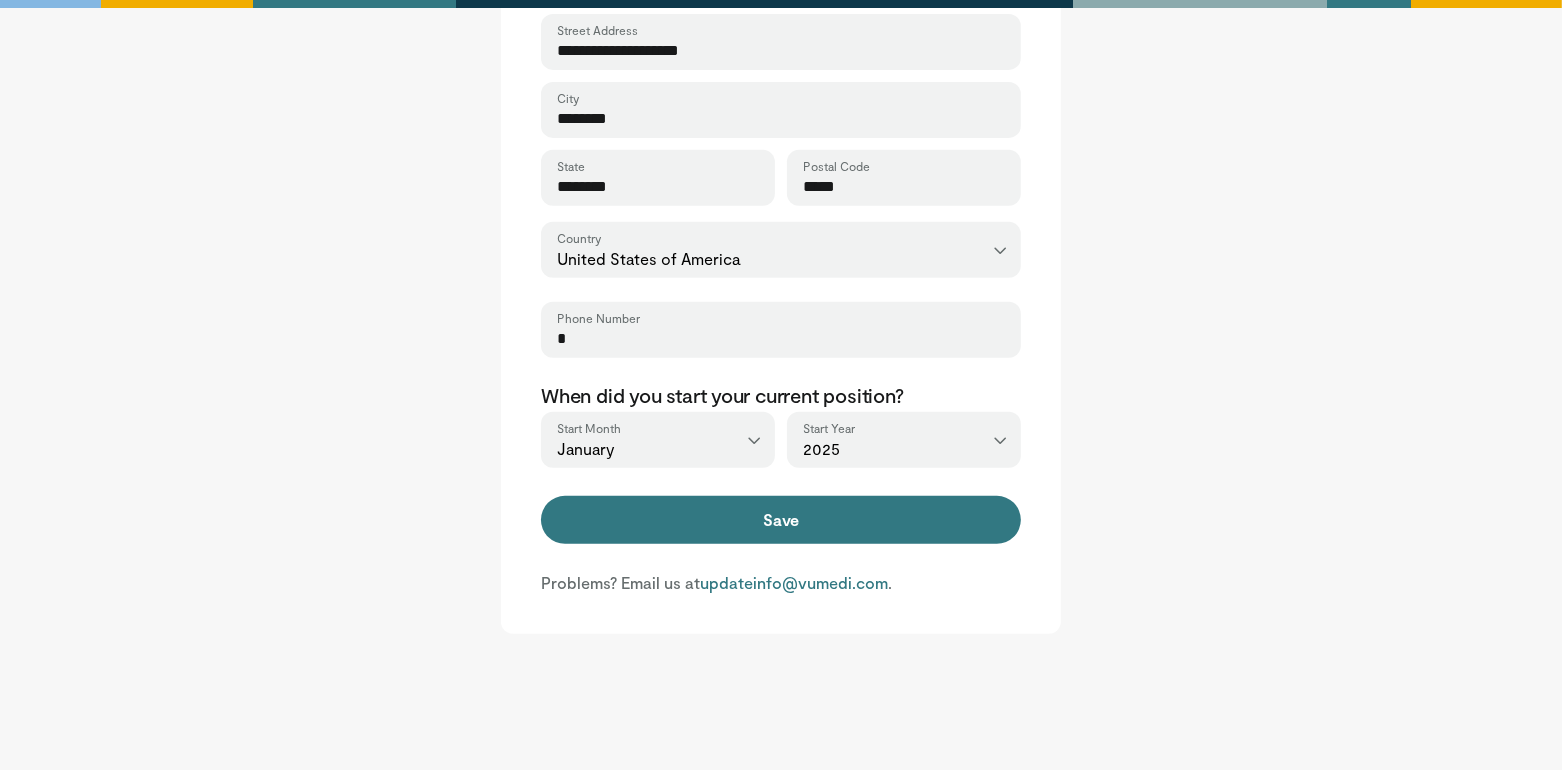 scroll, scrollTop: 797, scrollLeft: 0, axis: vertical 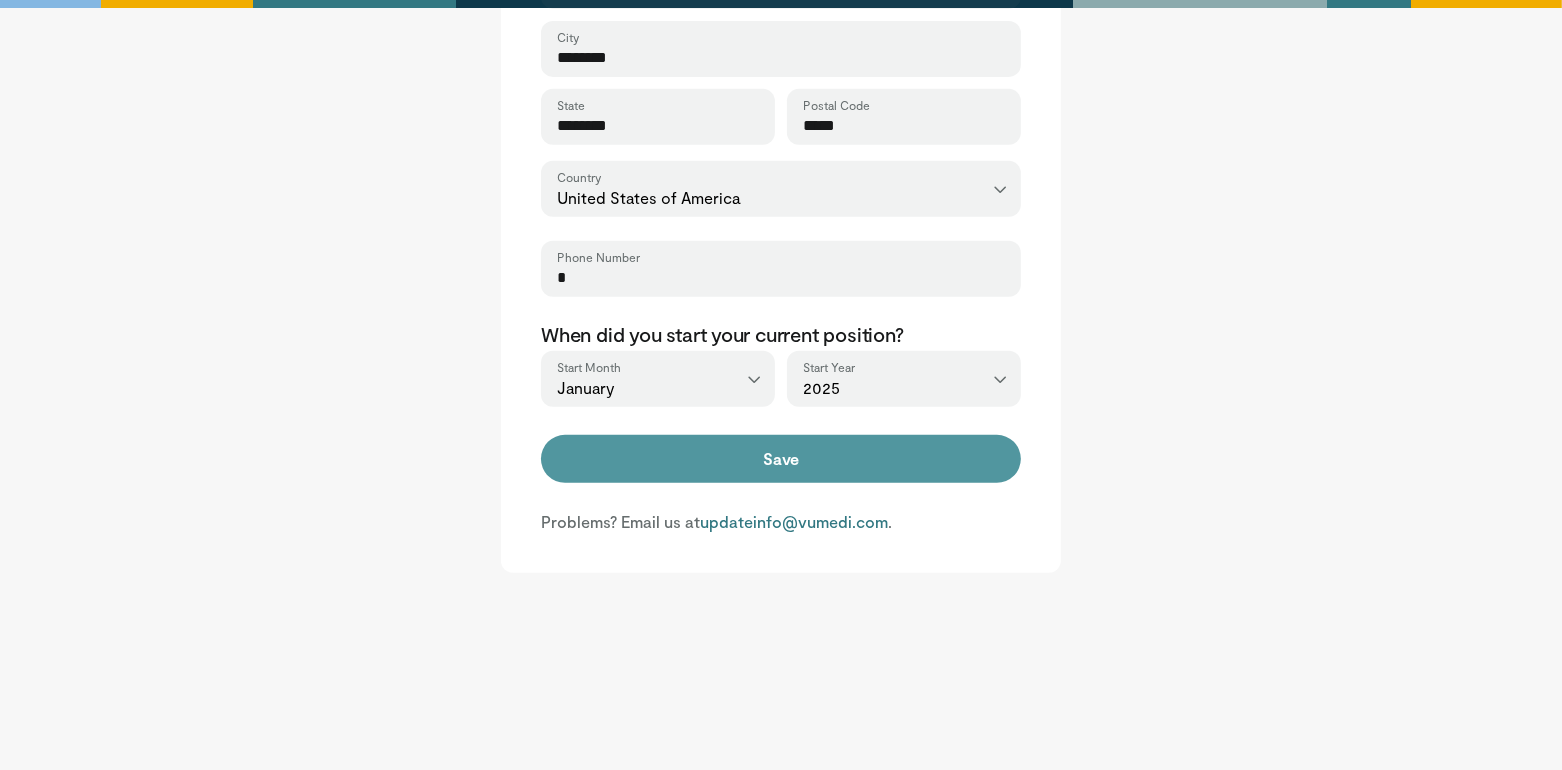 type on "********" 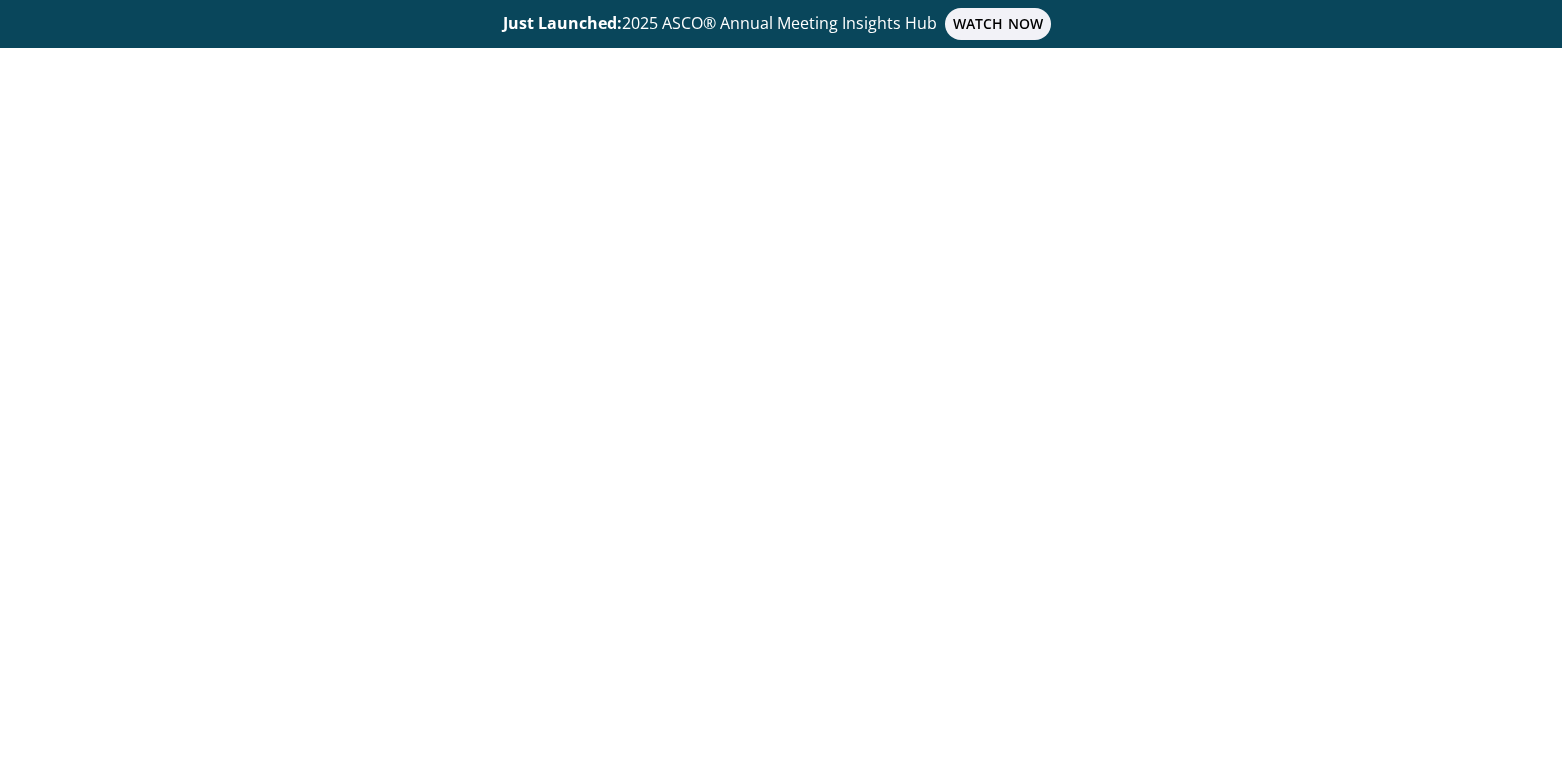 scroll, scrollTop: 0, scrollLeft: 0, axis: both 